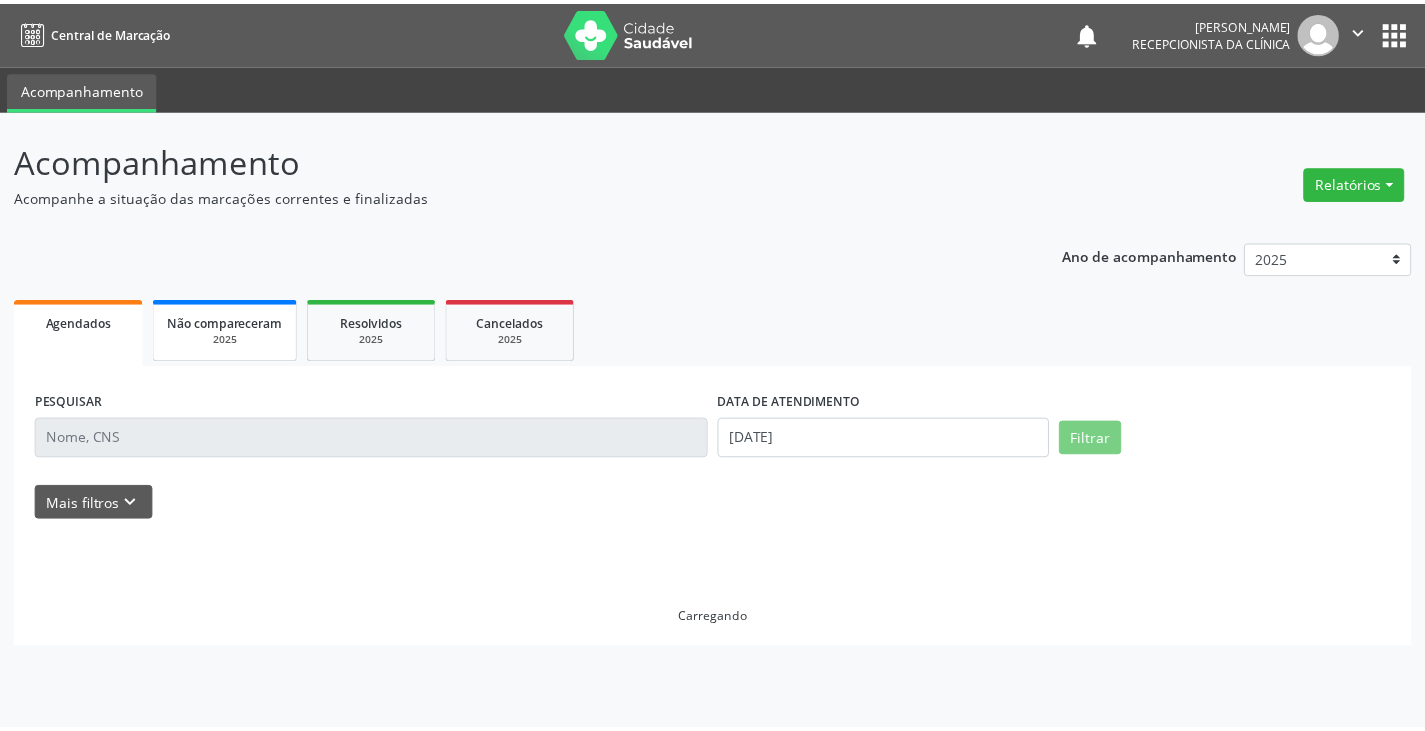 scroll, scrollTop: 0, scrollLeft: 0, axis: both 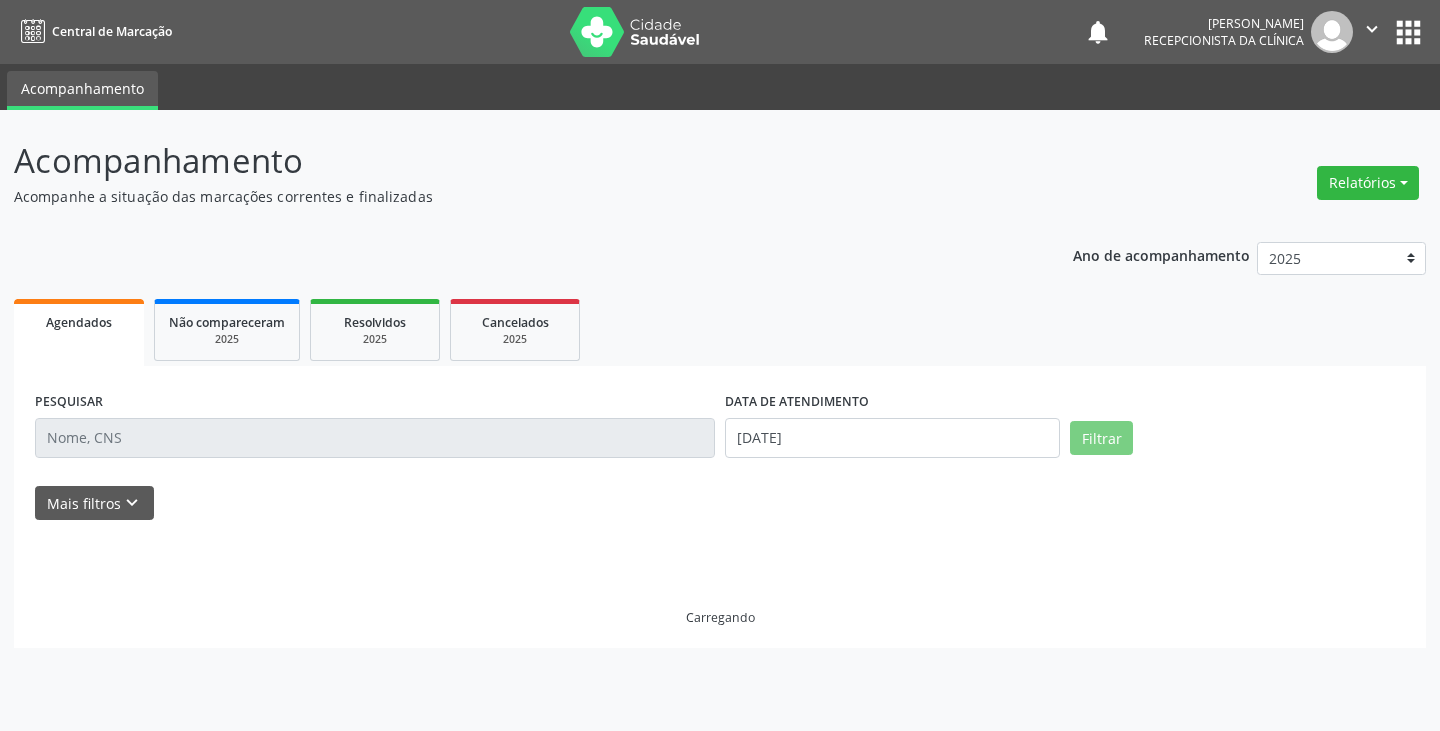 click at bounding box center (375, 438) 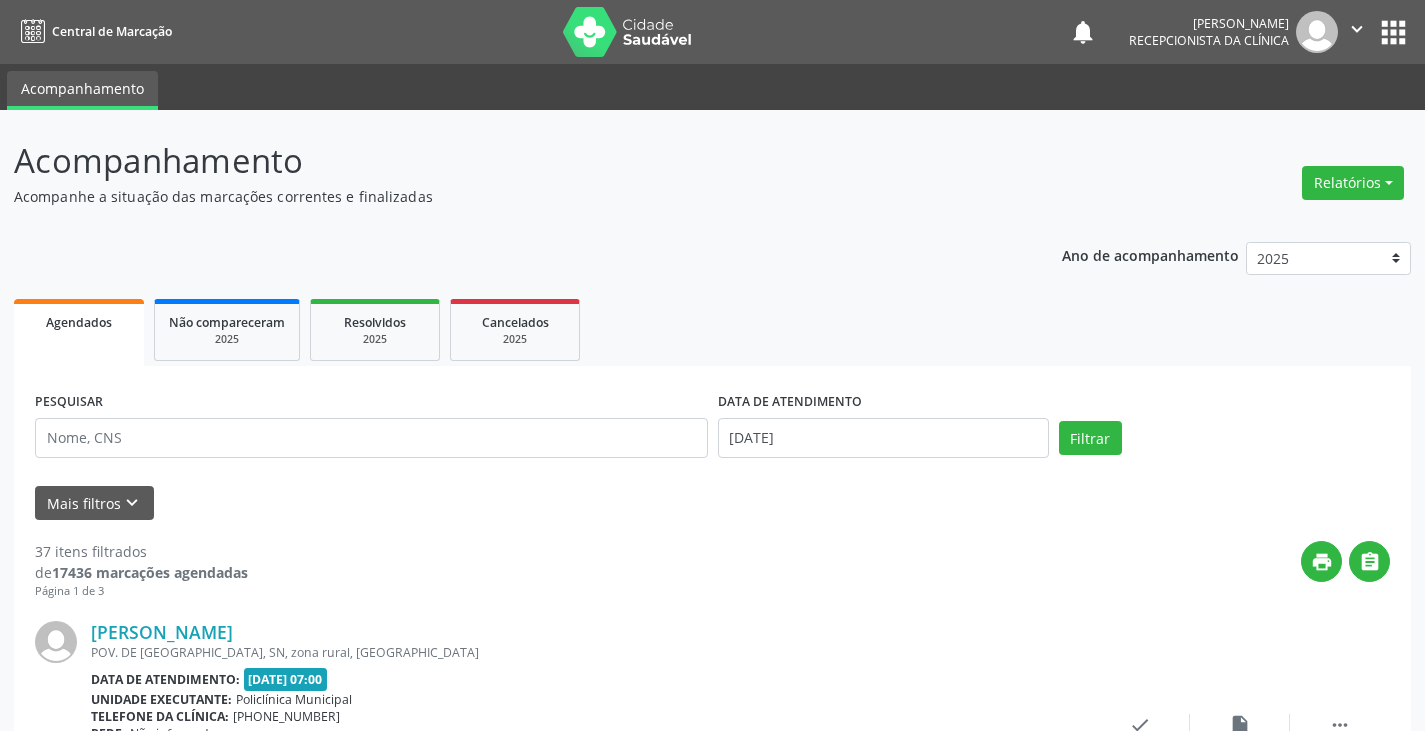 click on "PESQUISAR" at bounding box center [371, 429] 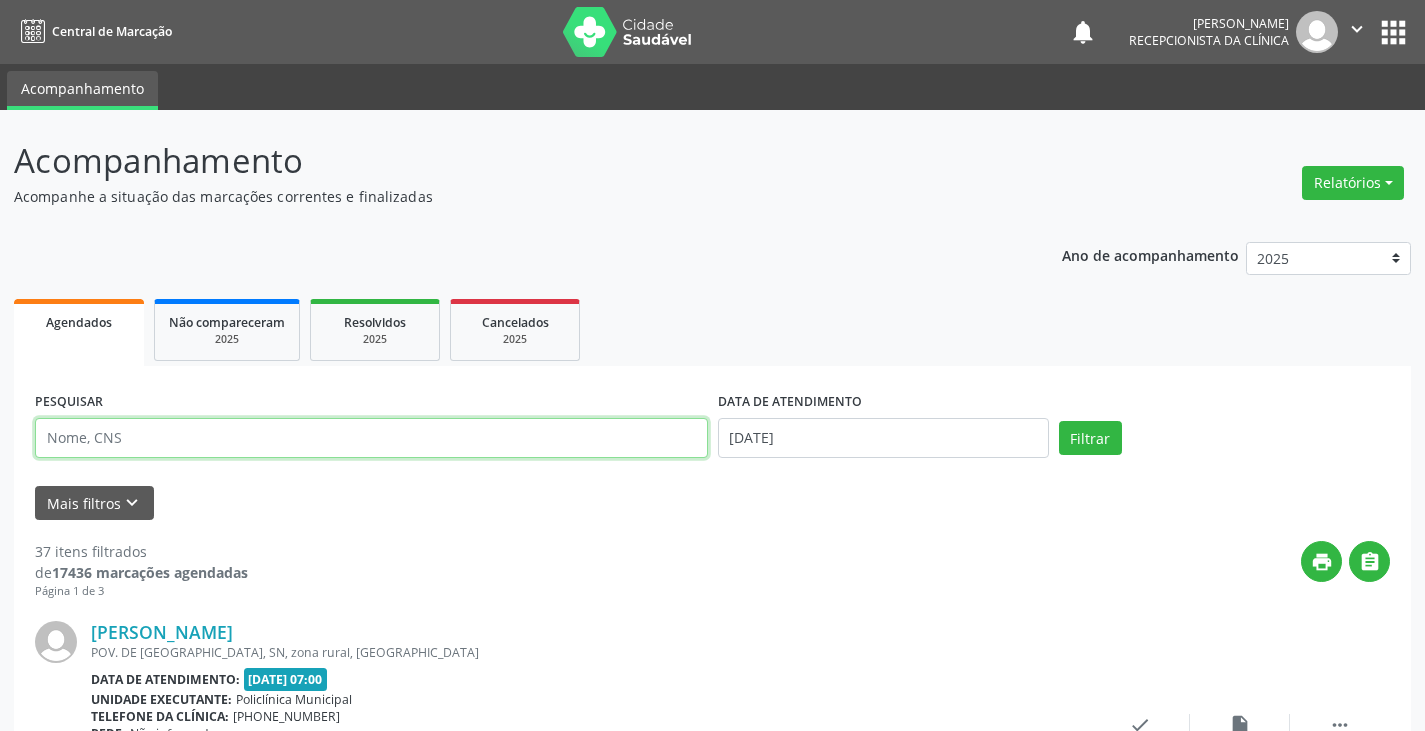 click at bounding box center (371, 438) 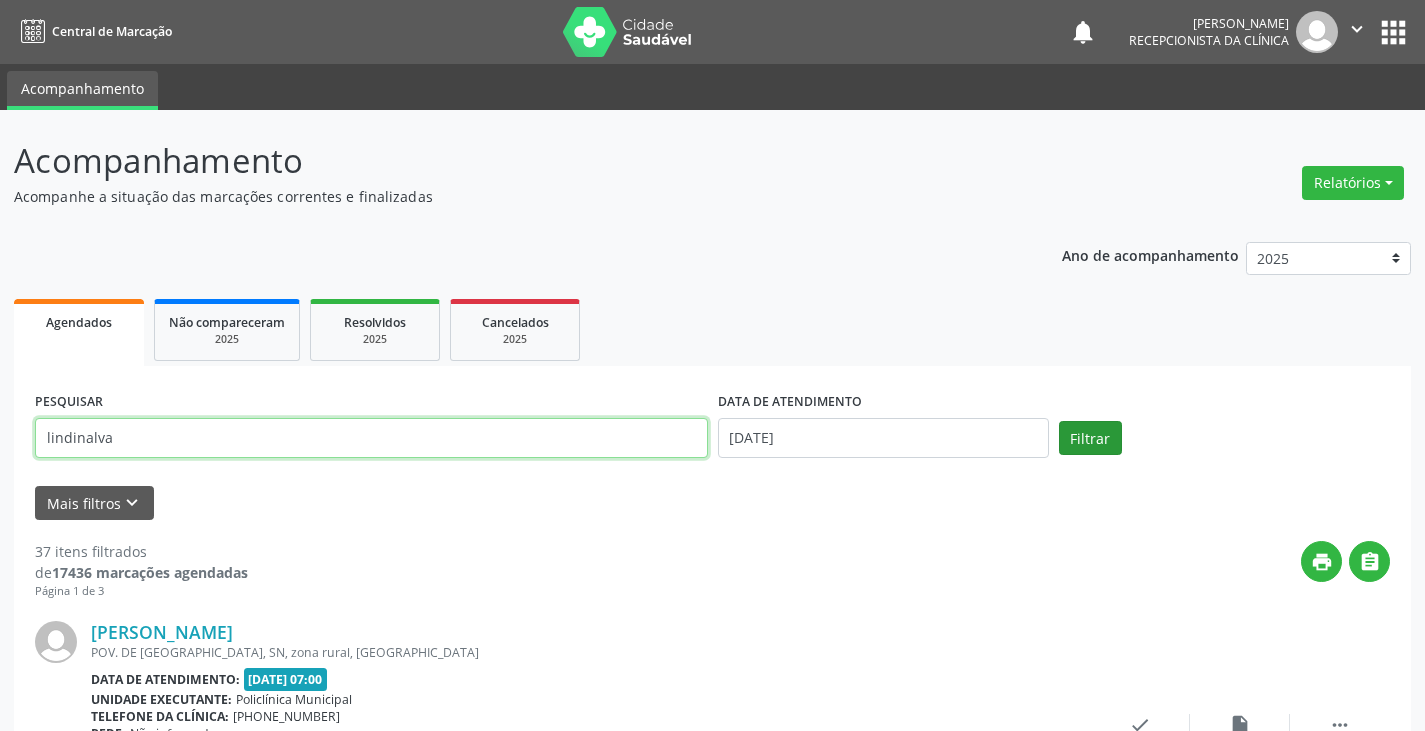 type on "lindinalva" 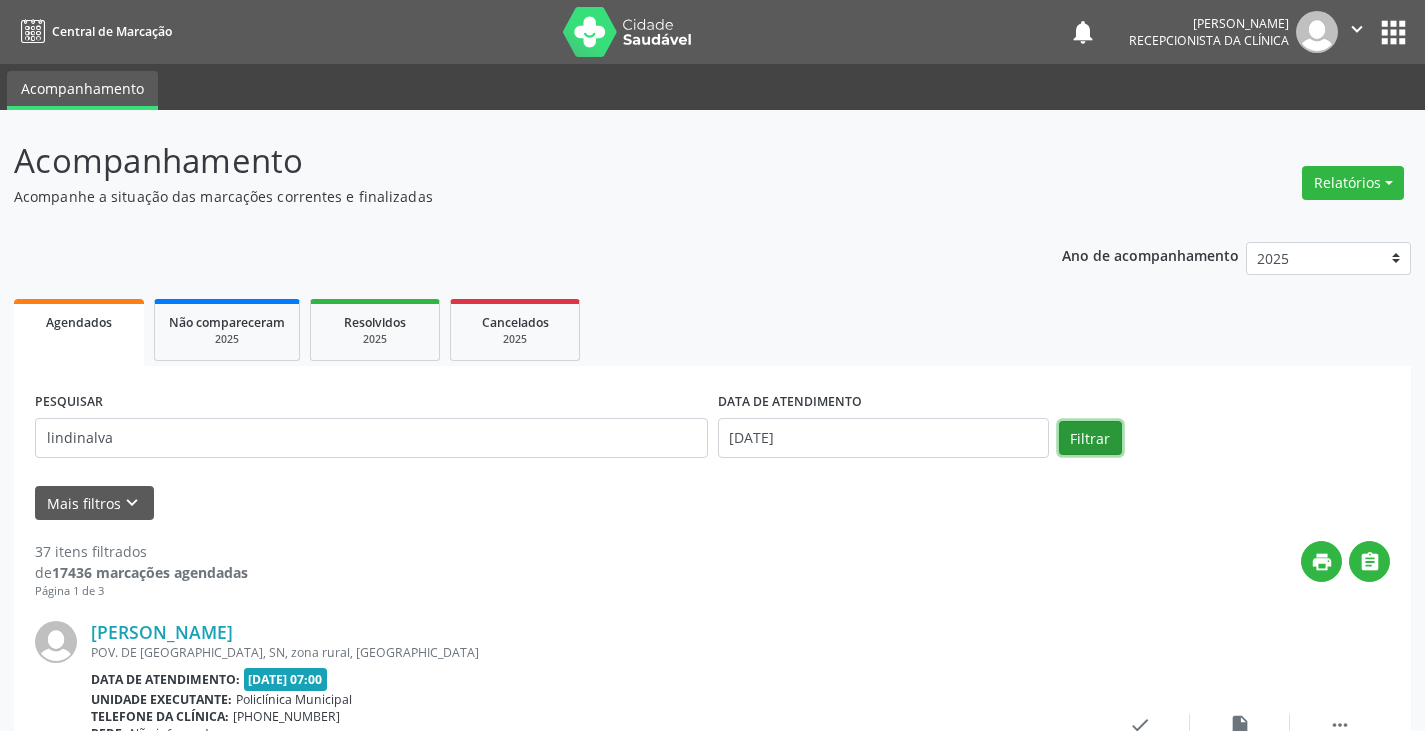 click on "Filtrar" at bounding box center (1090, 438) 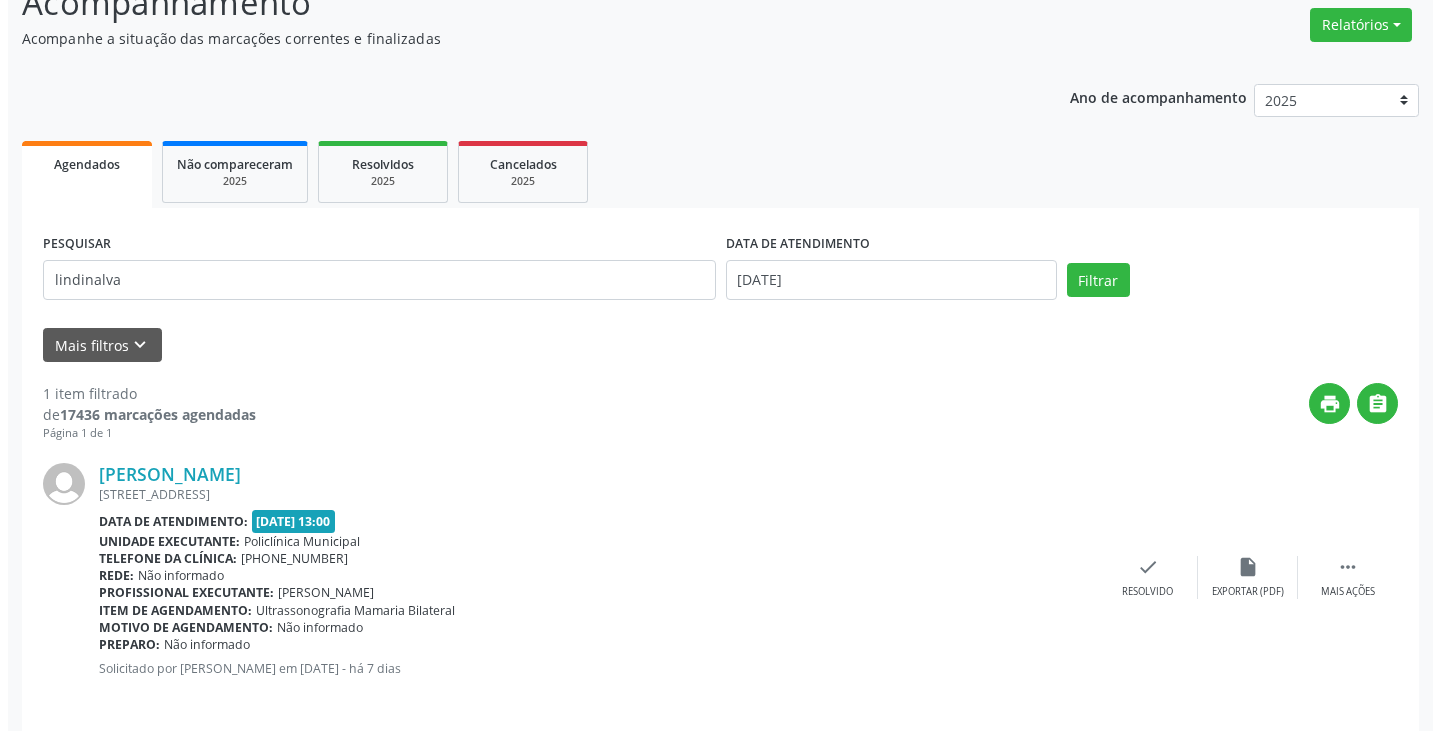scroll, scrollTop: 174, scrollLeft: 0, axis: vertical 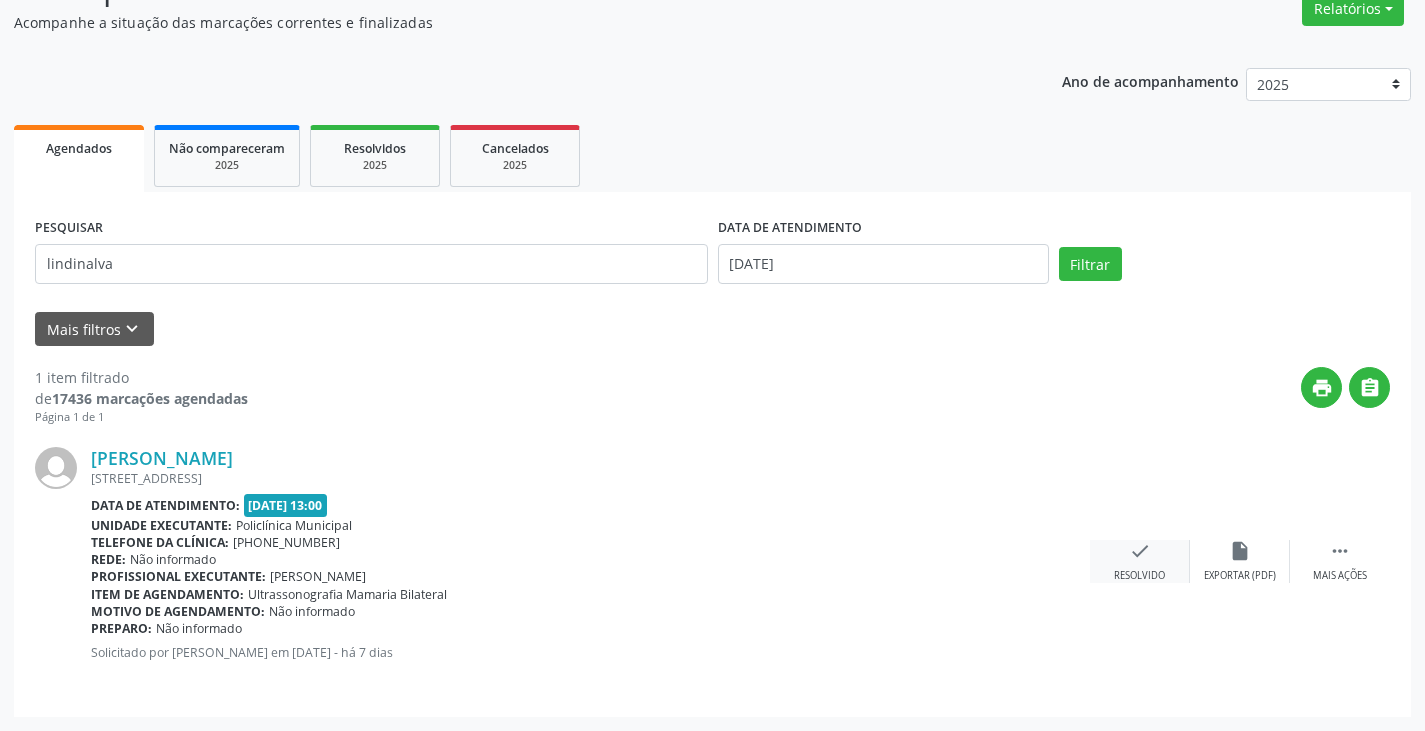 click on "Resolvido" at bounding box center [1139, 576] 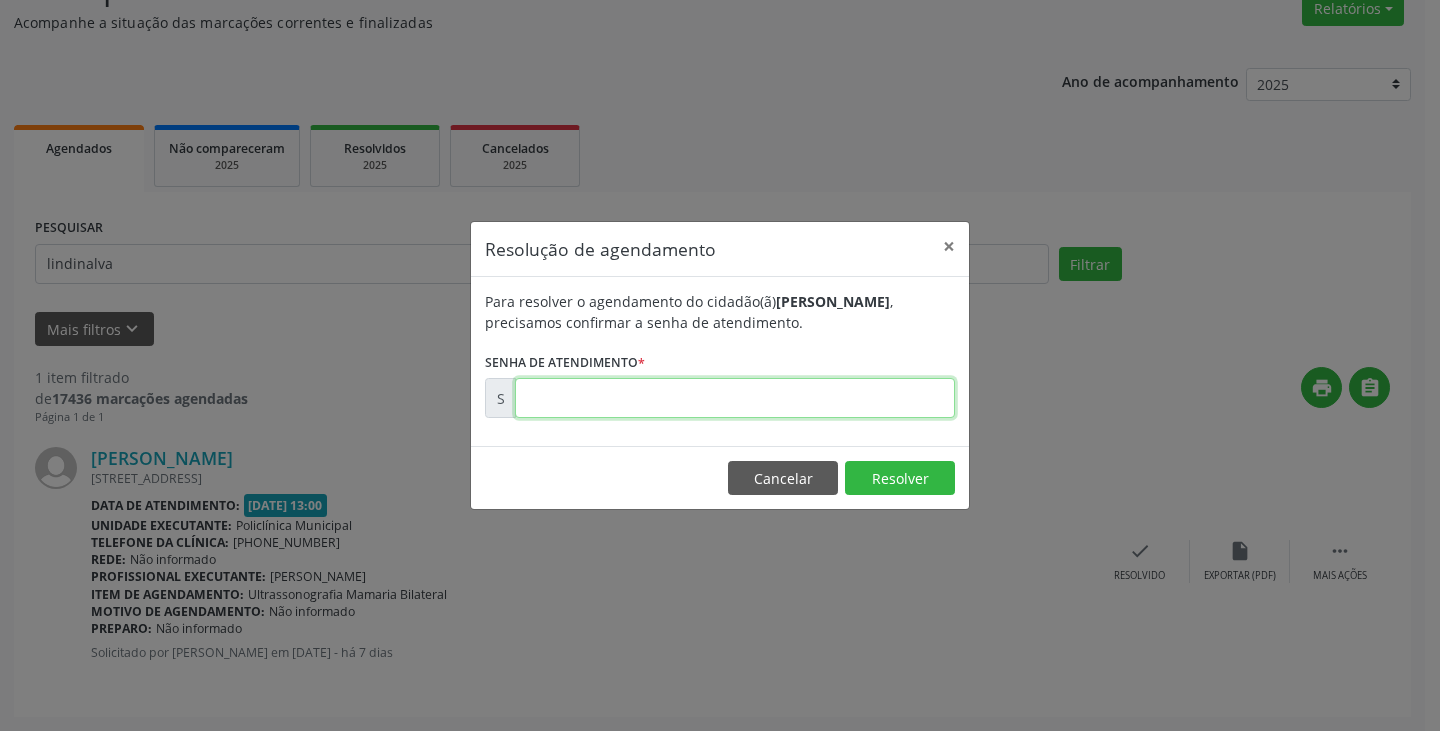 click at bounding box center [735, 398] 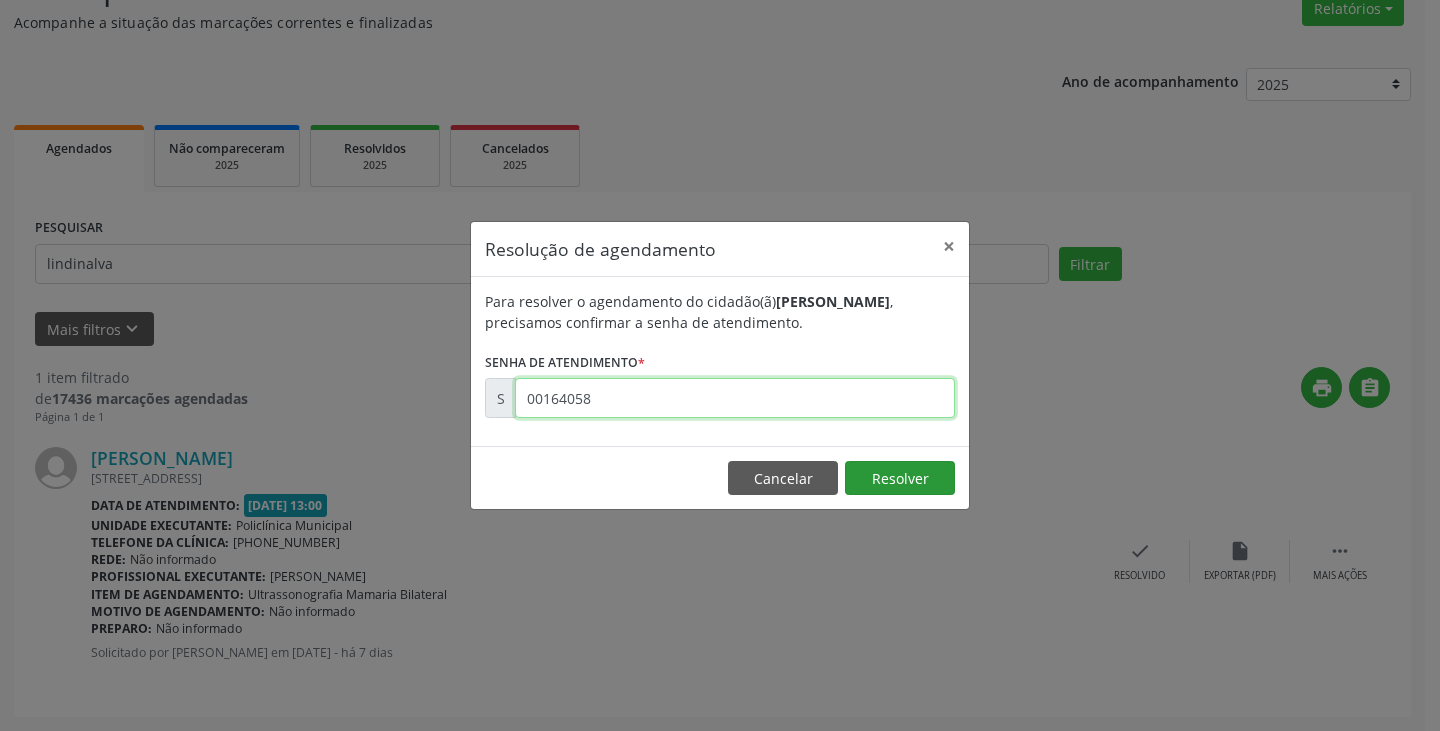 type on "00164058" 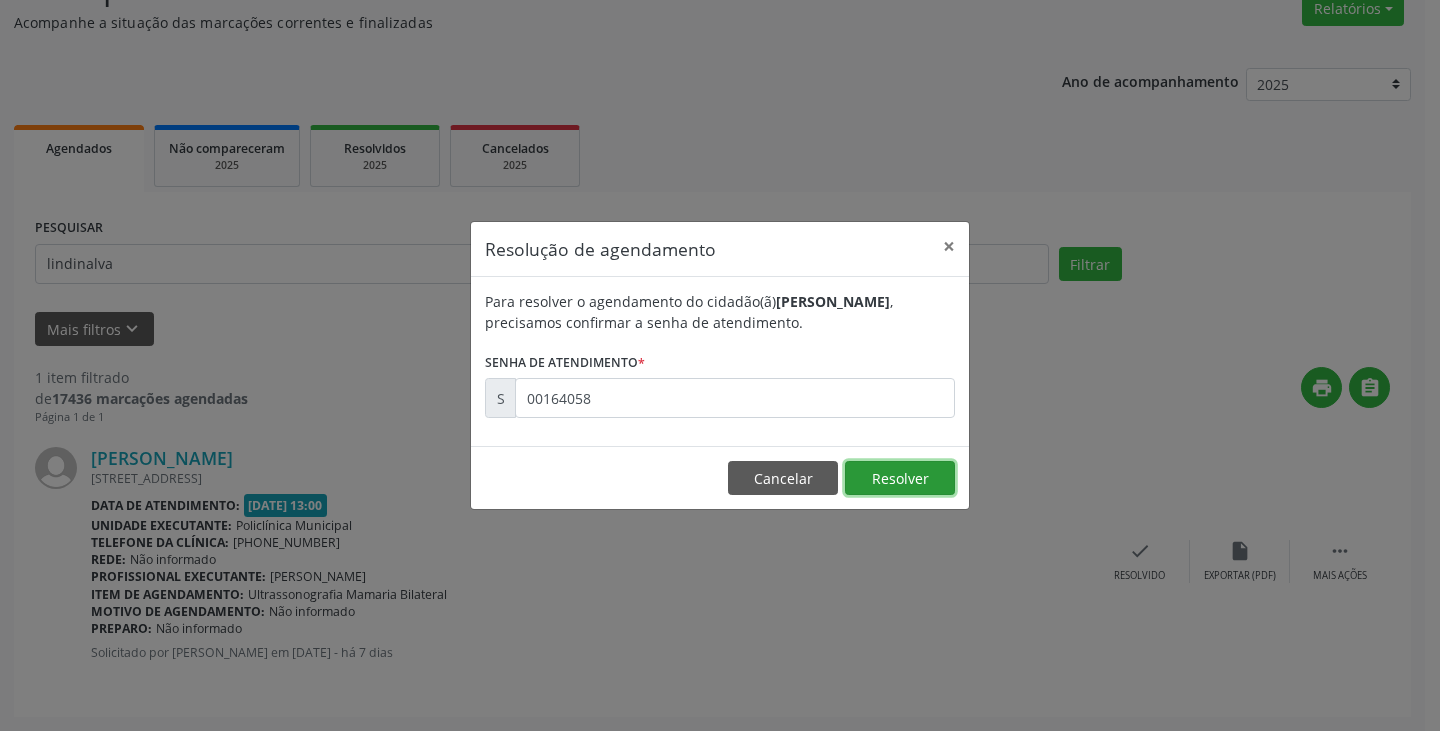 click on "Resolver" at bounding box center (900, 478) 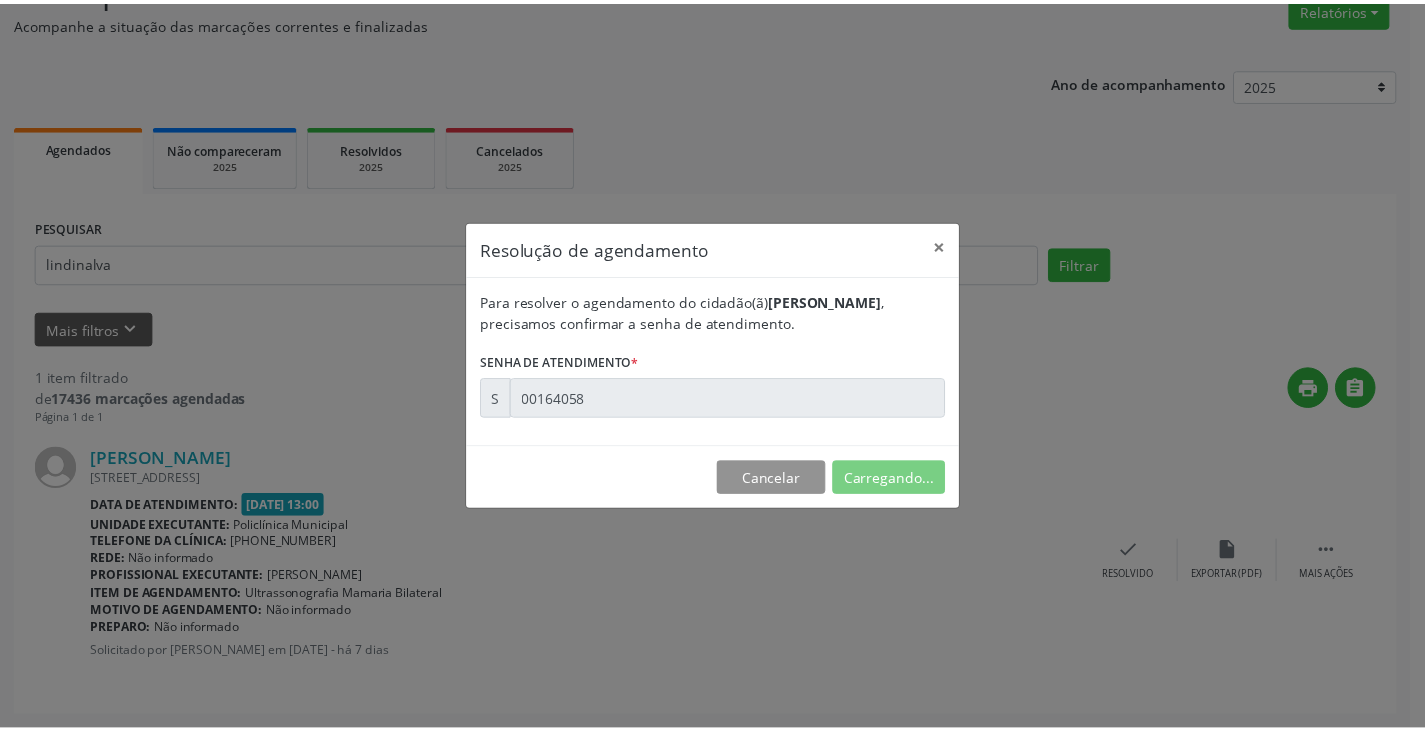 scroll, scrollTop: 0, scrollLeft: 0, axis: both 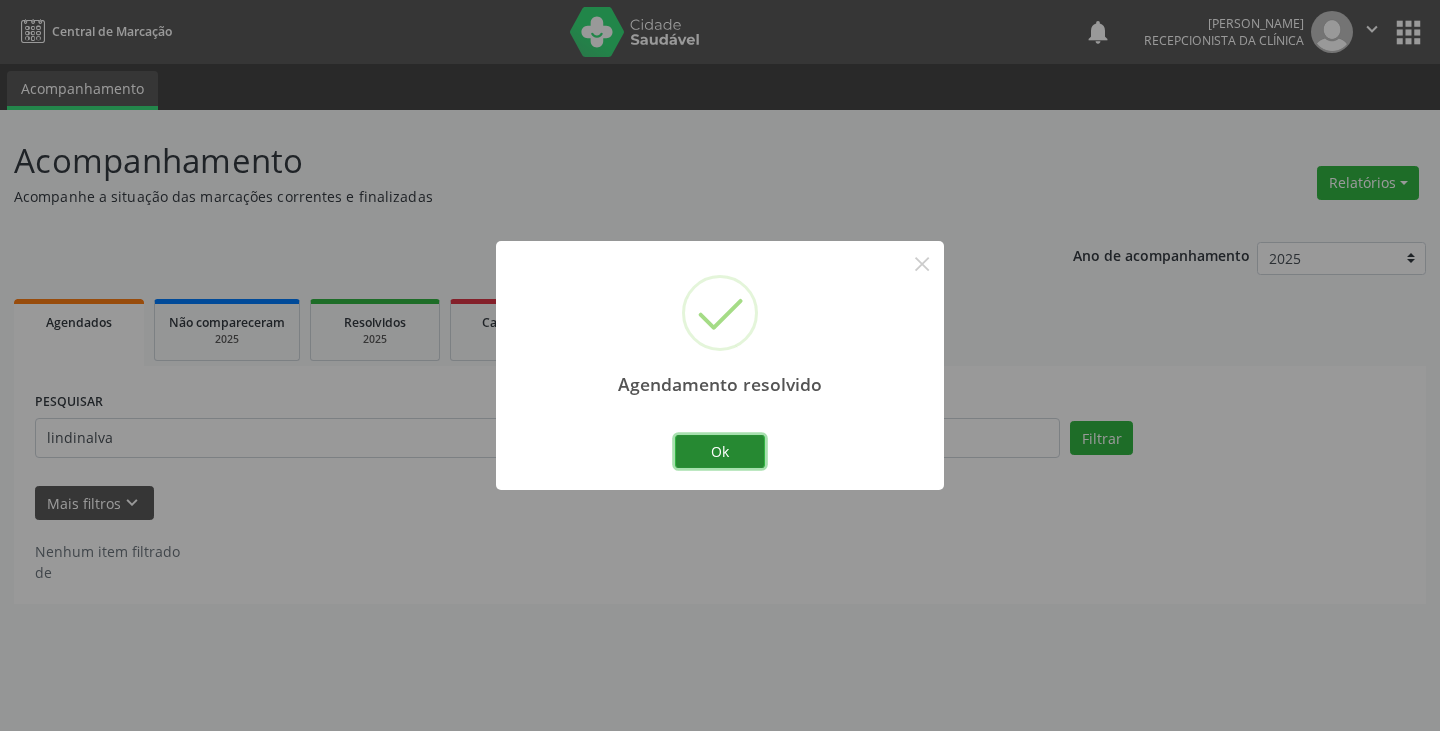click on "Ok" at bounding box center [720, 452] 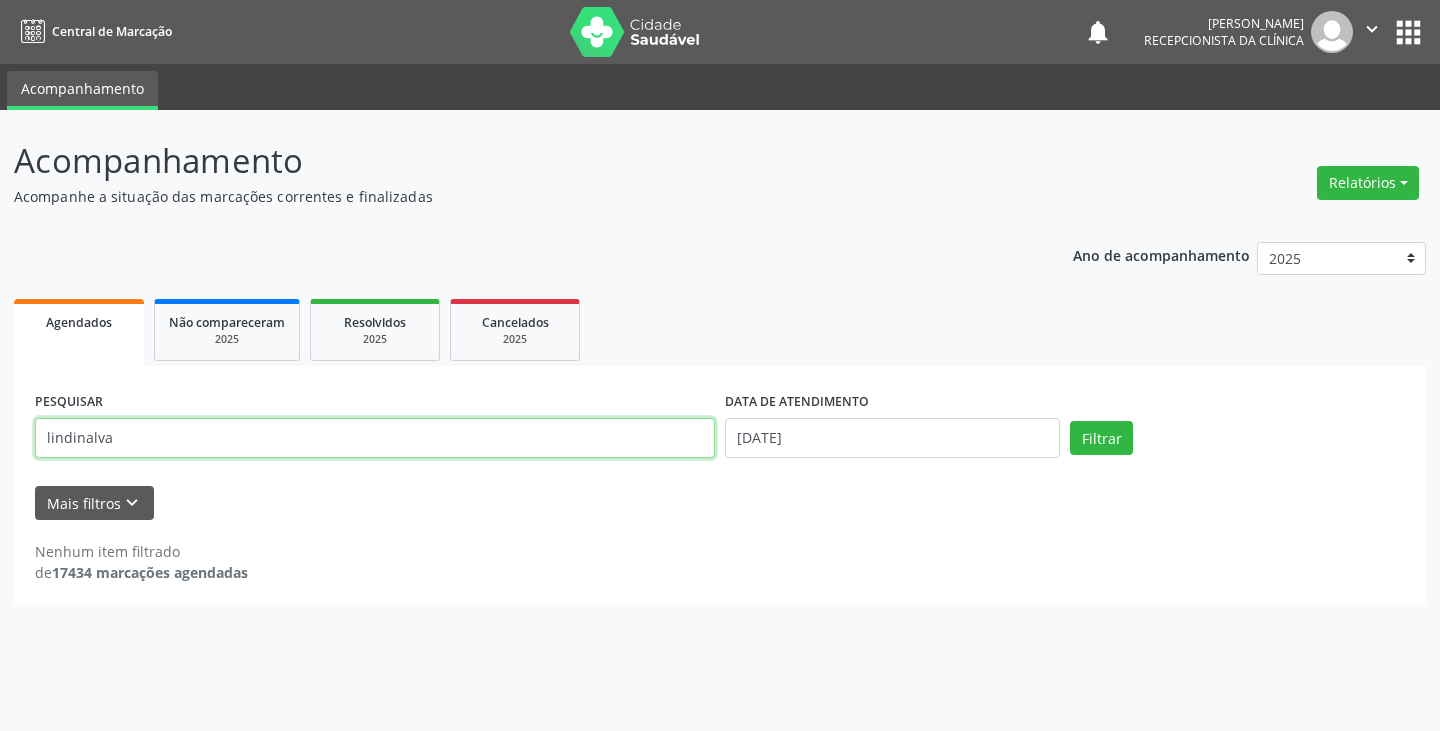 click on "lindinalva" at bounding box center (375, 438) 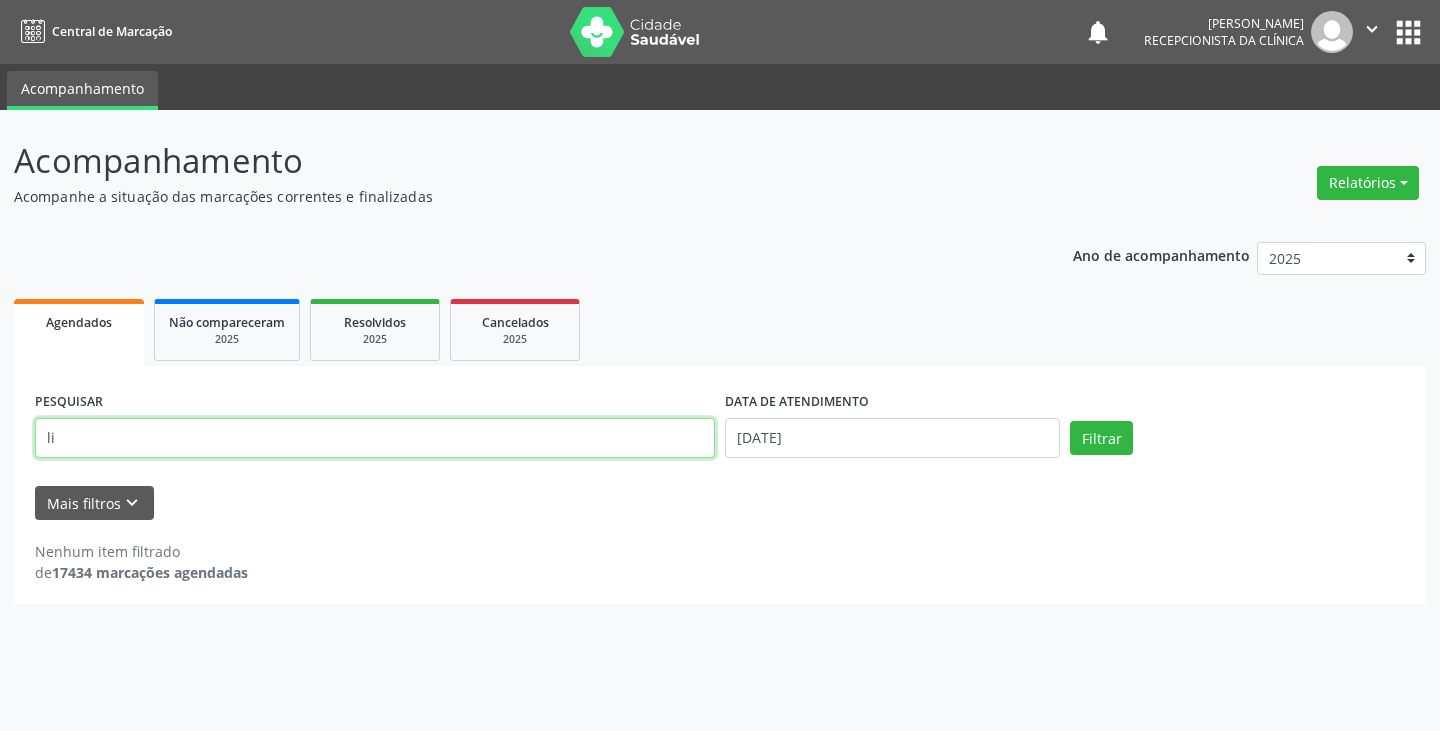 type on "l" 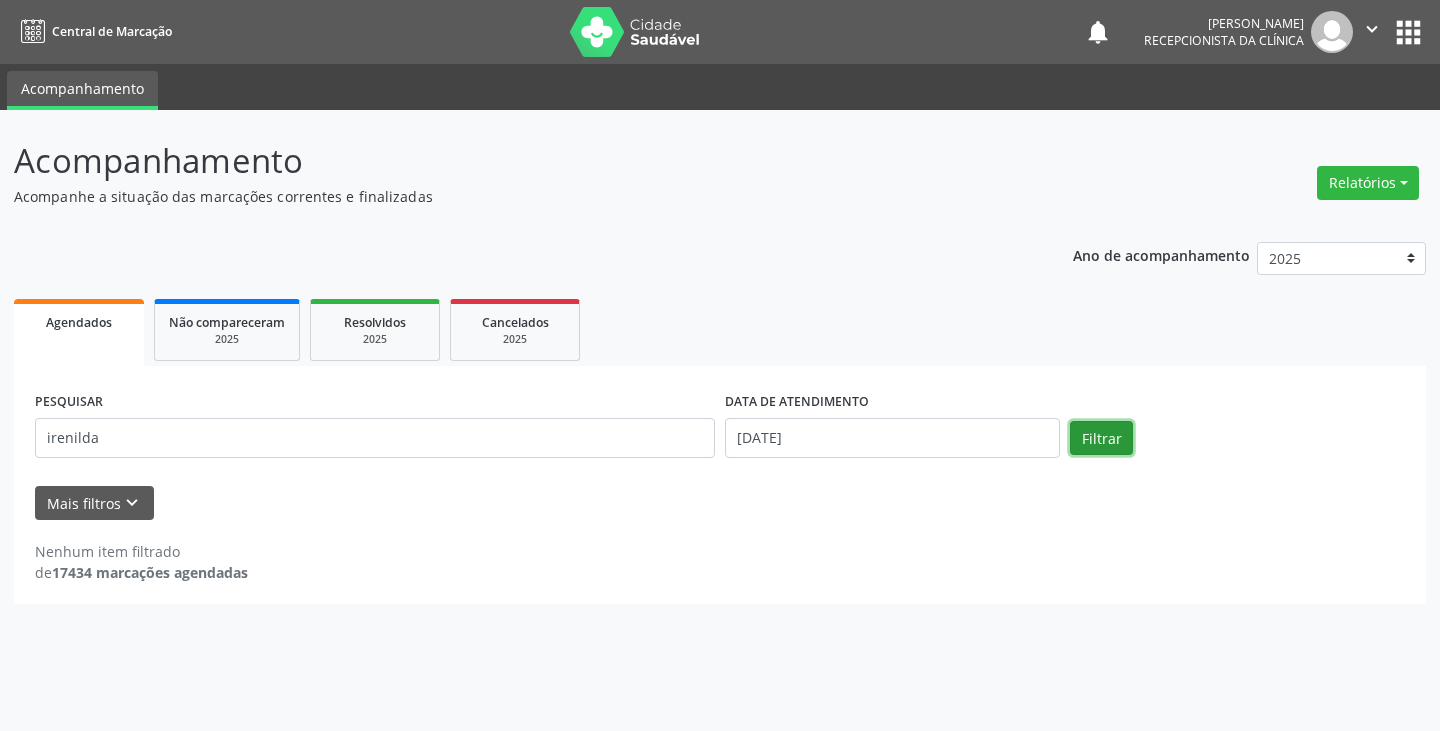 click on "Filtrar" at bounding box center (1101, 438) 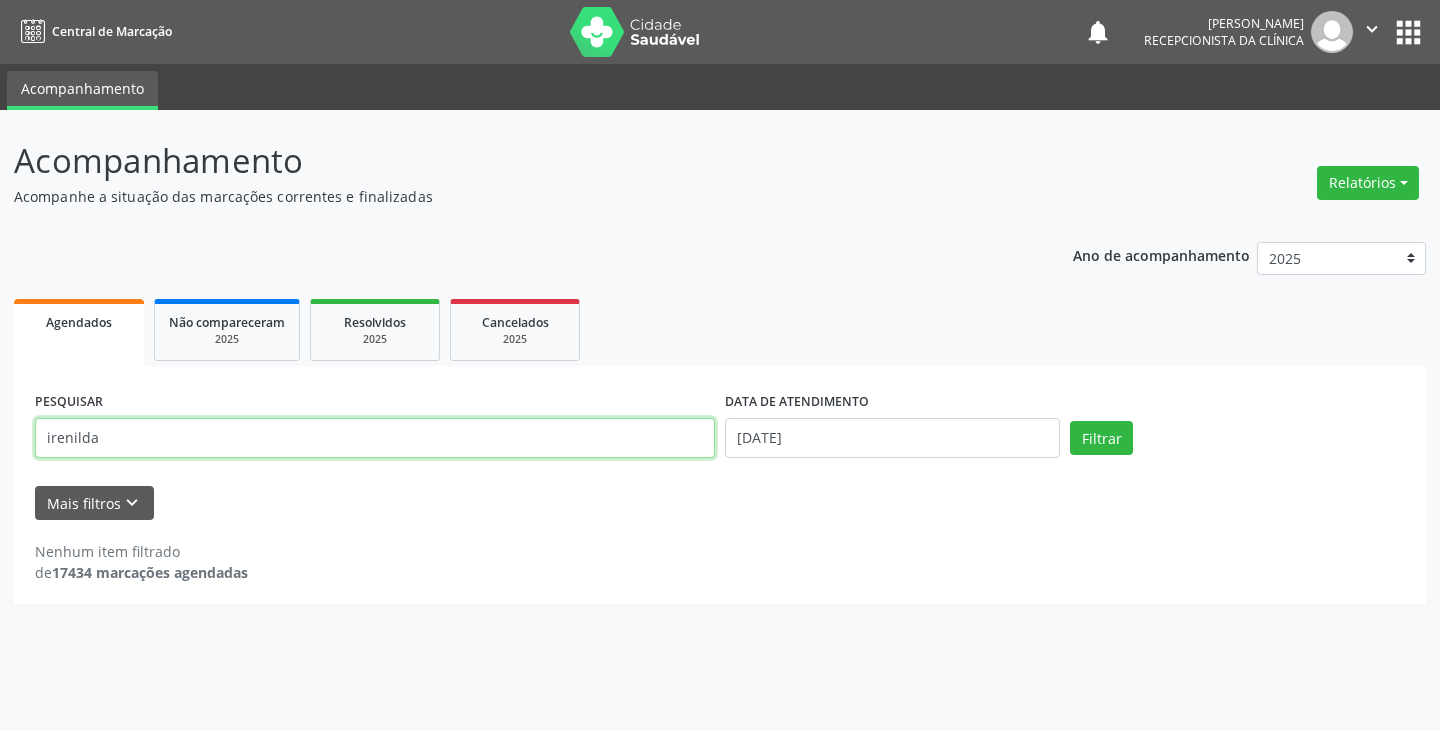 click on "irenilda" at bounding box center (375, 438) 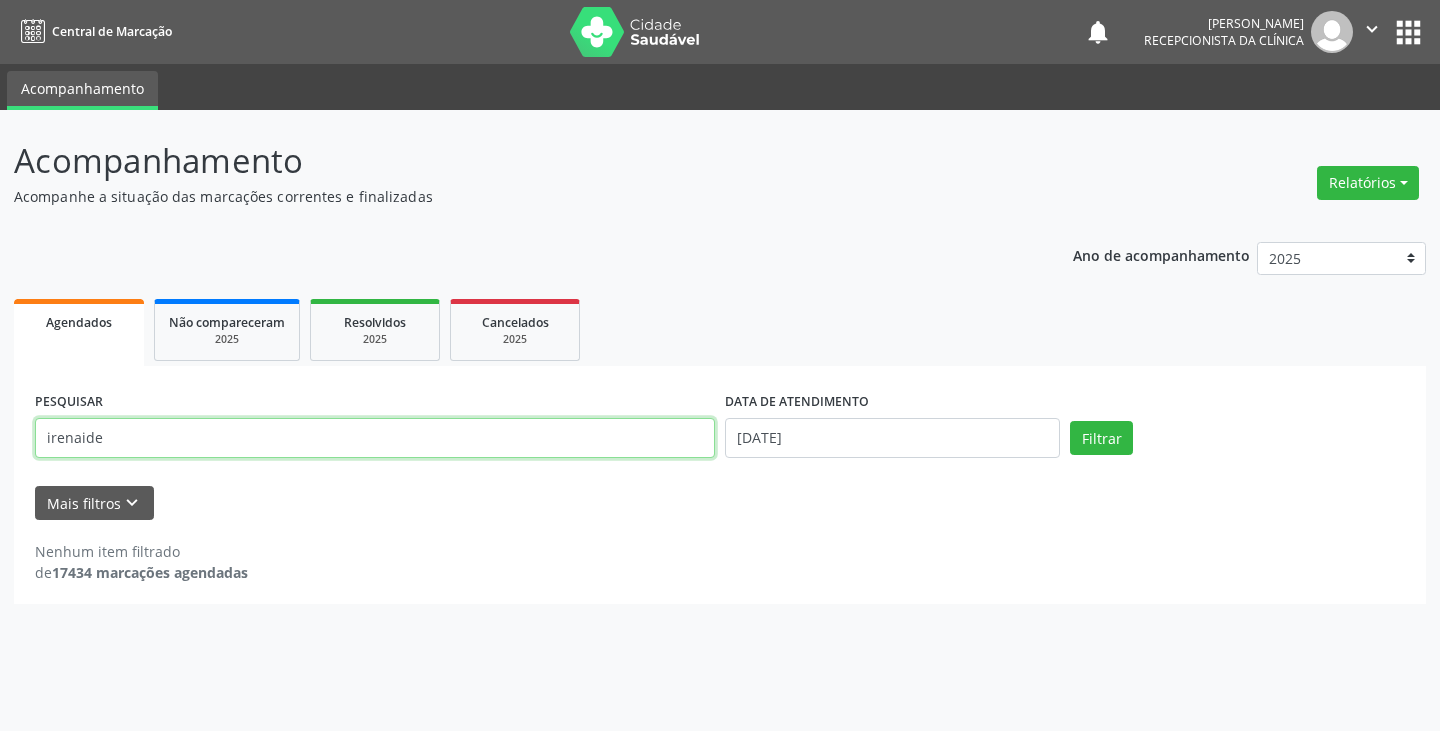 type on "irenaide" 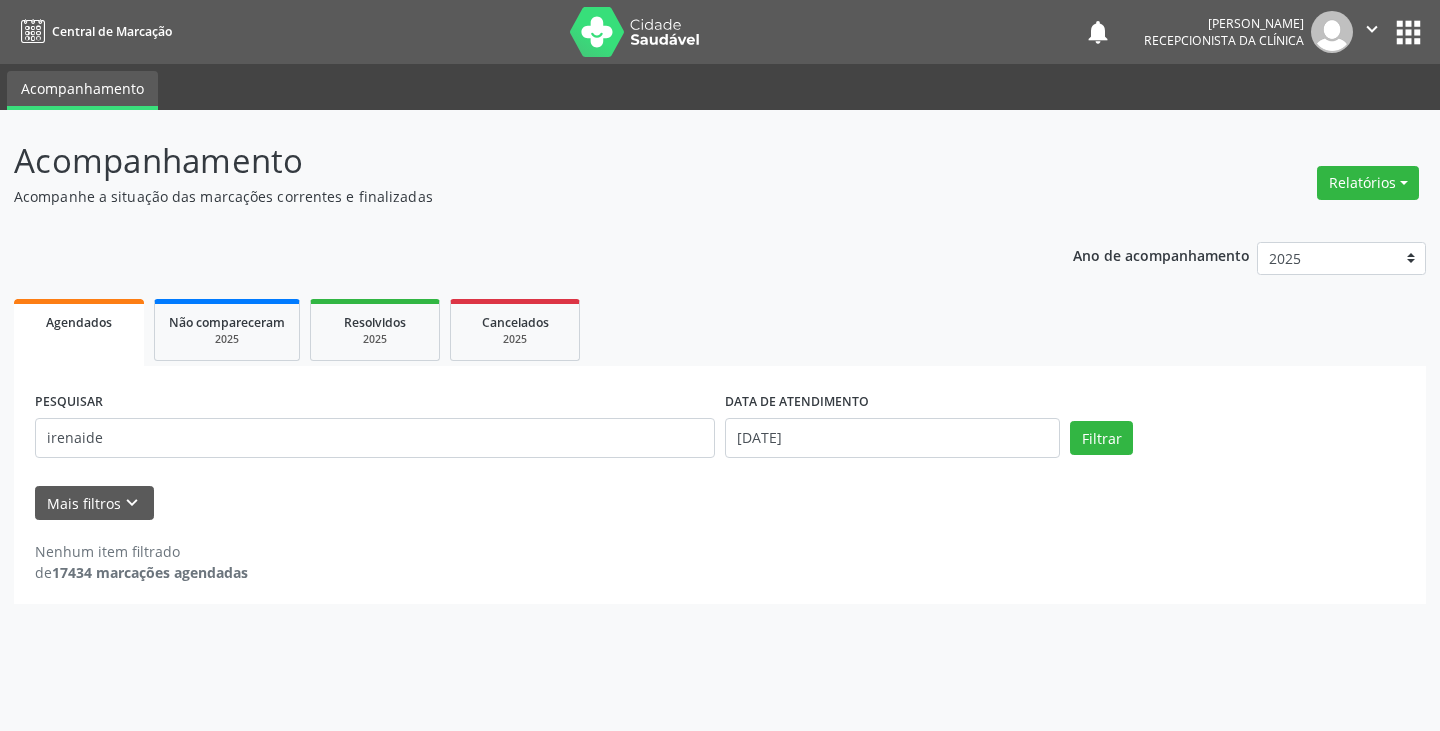 click on "PESQUISAR
irenaide
DATA DE ATENDIMENTO
[DATE]
Filtrar" at bounding box center [720, 429] 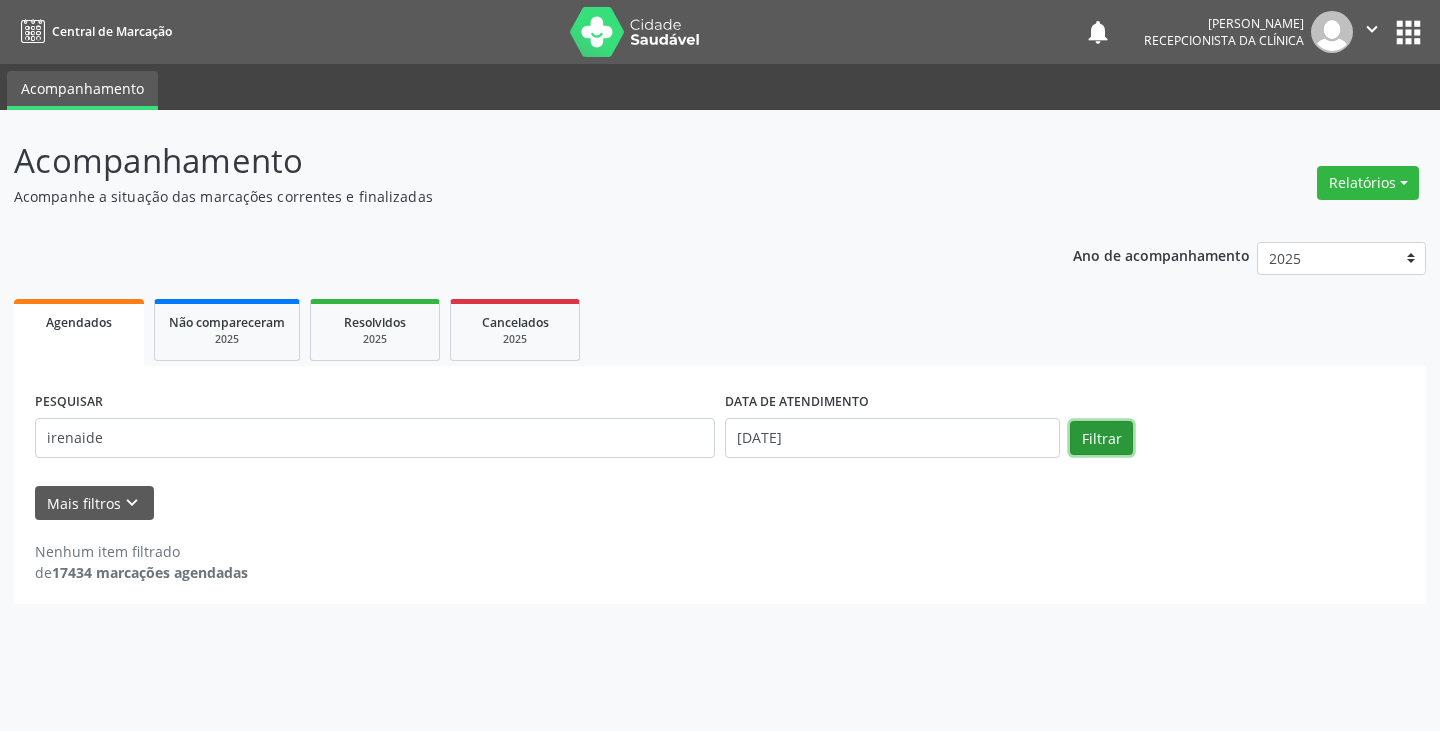 click on "Filtrar" at bounding box center (1101, 438) 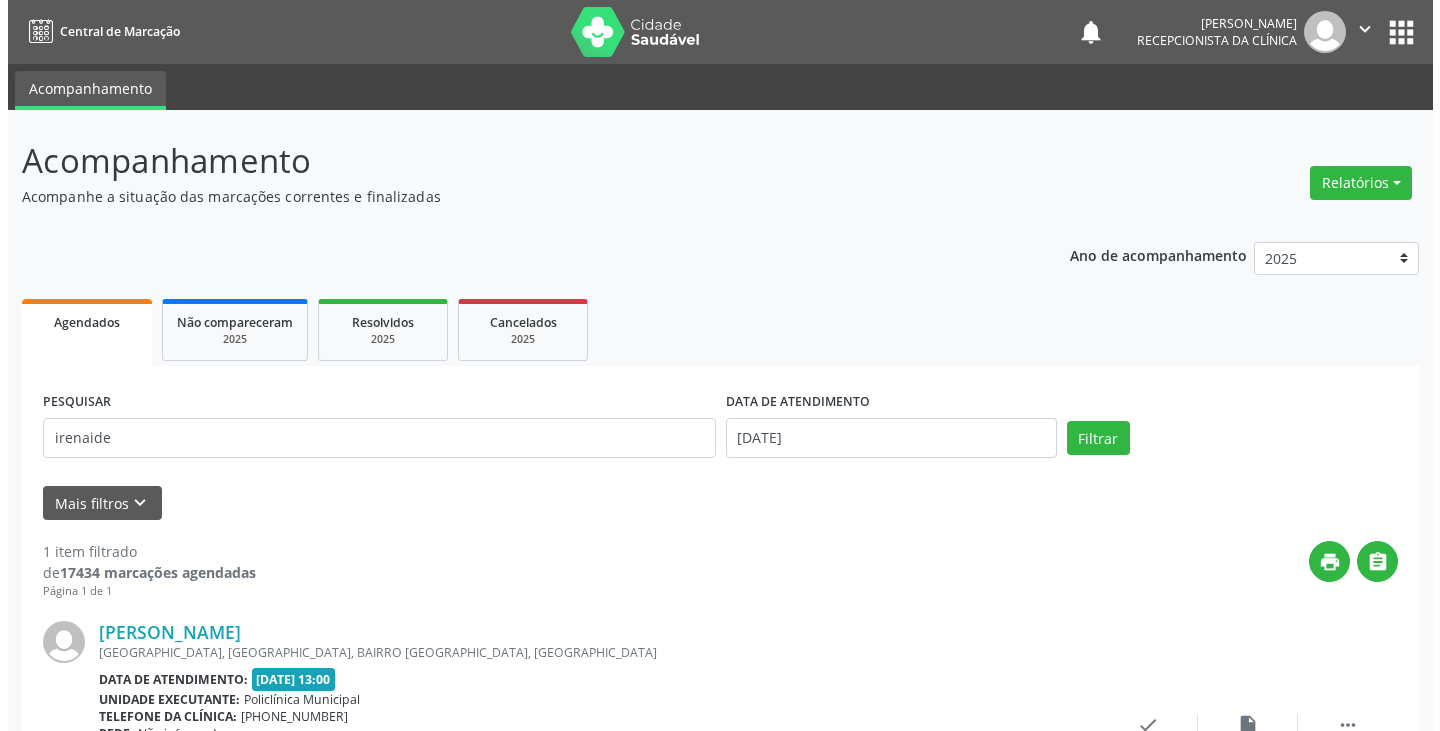 scroll, scrollTop: 174, scrollLeft: 0, axis: vertical 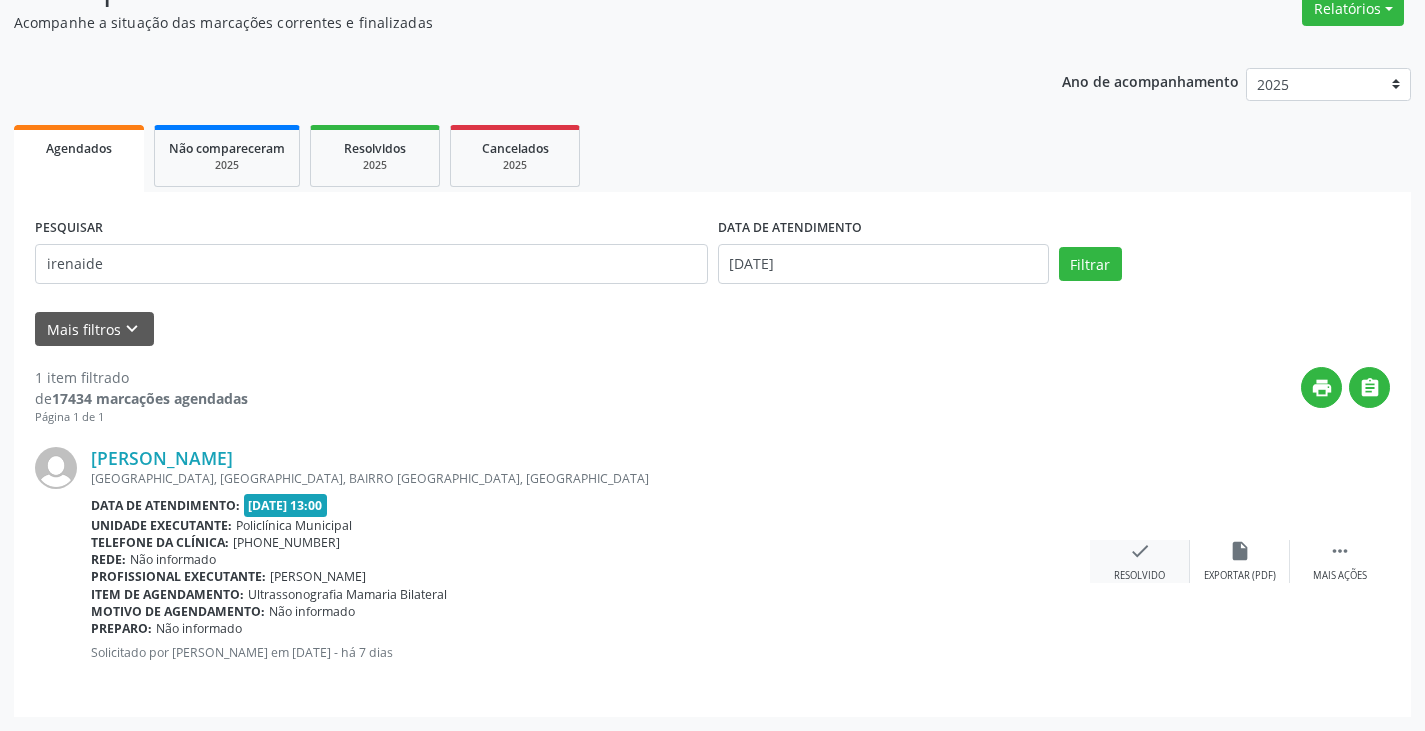 click on "check" at bounding box center (1140, 551) 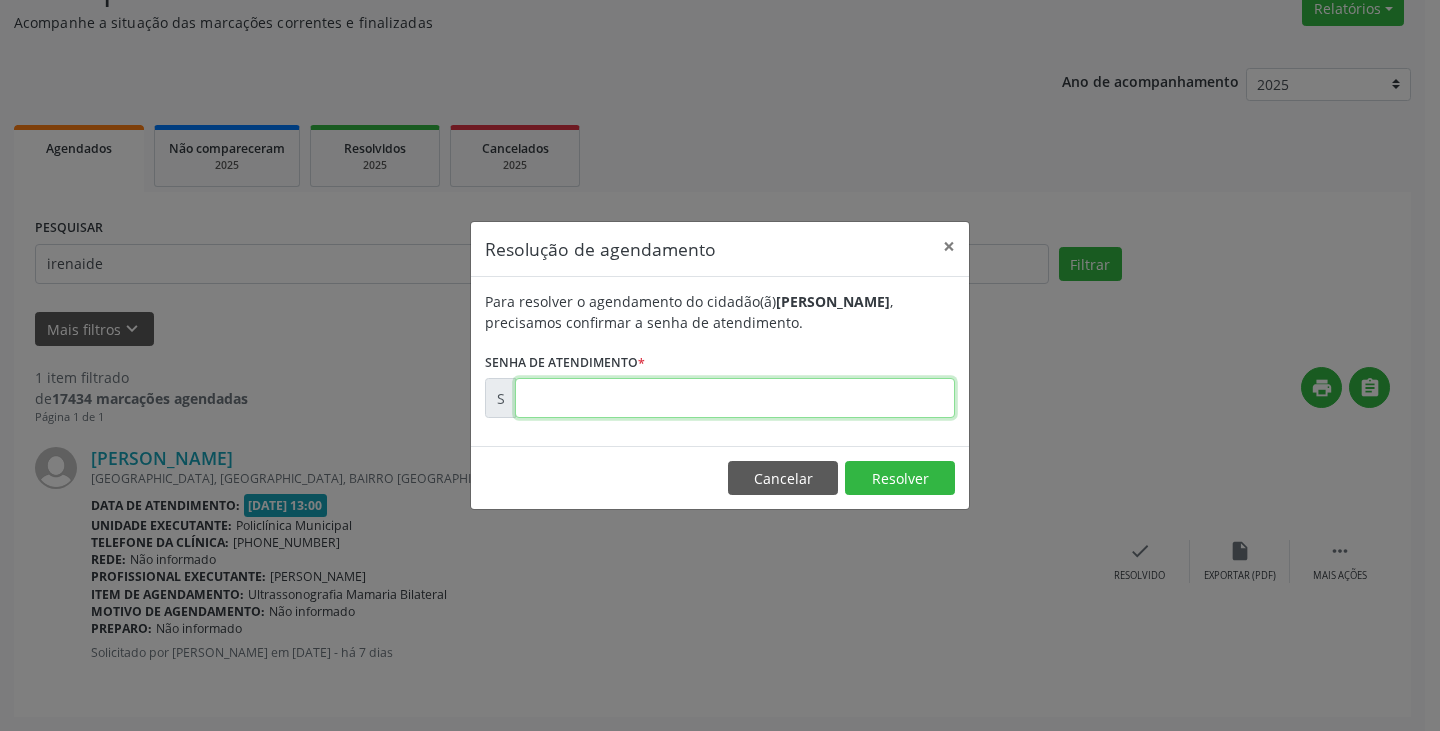 click at bounding box center (735, 398) 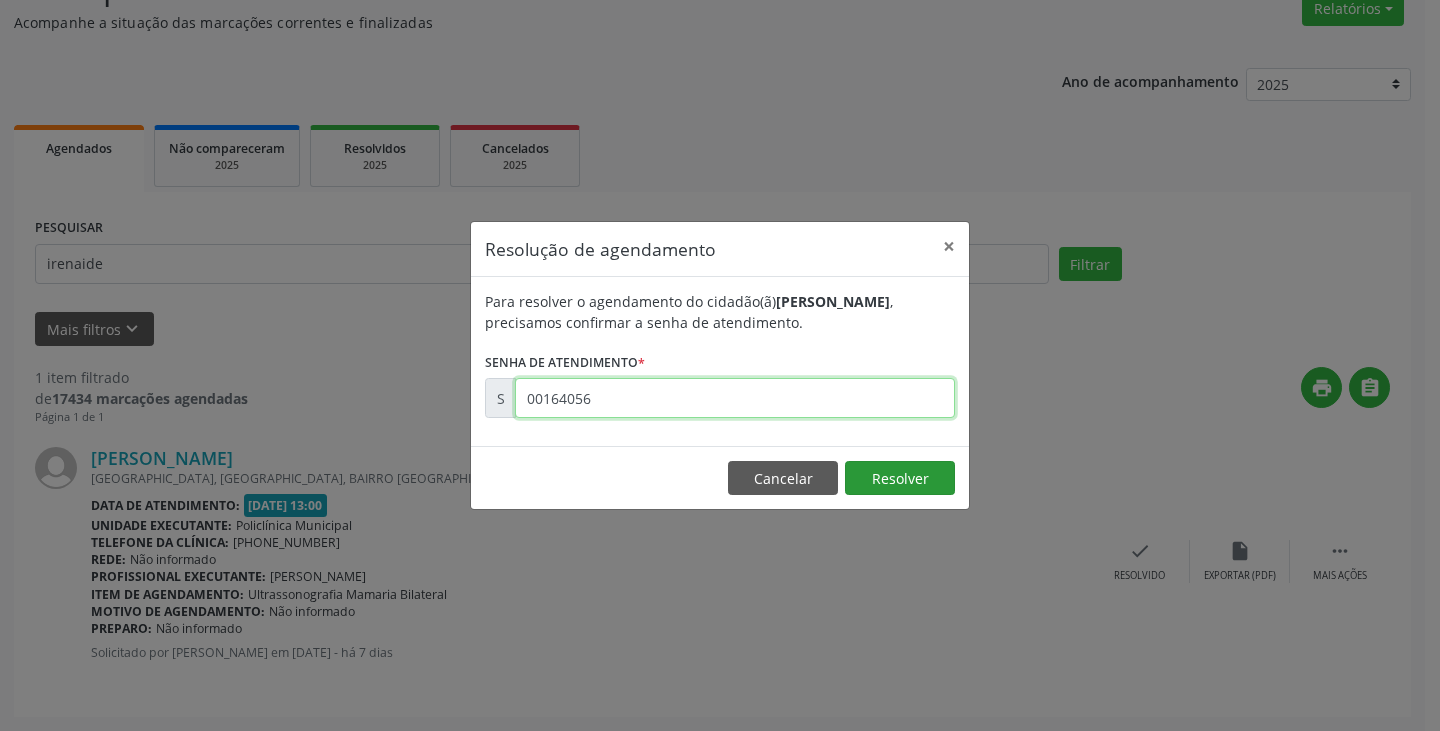 type on "00164056" 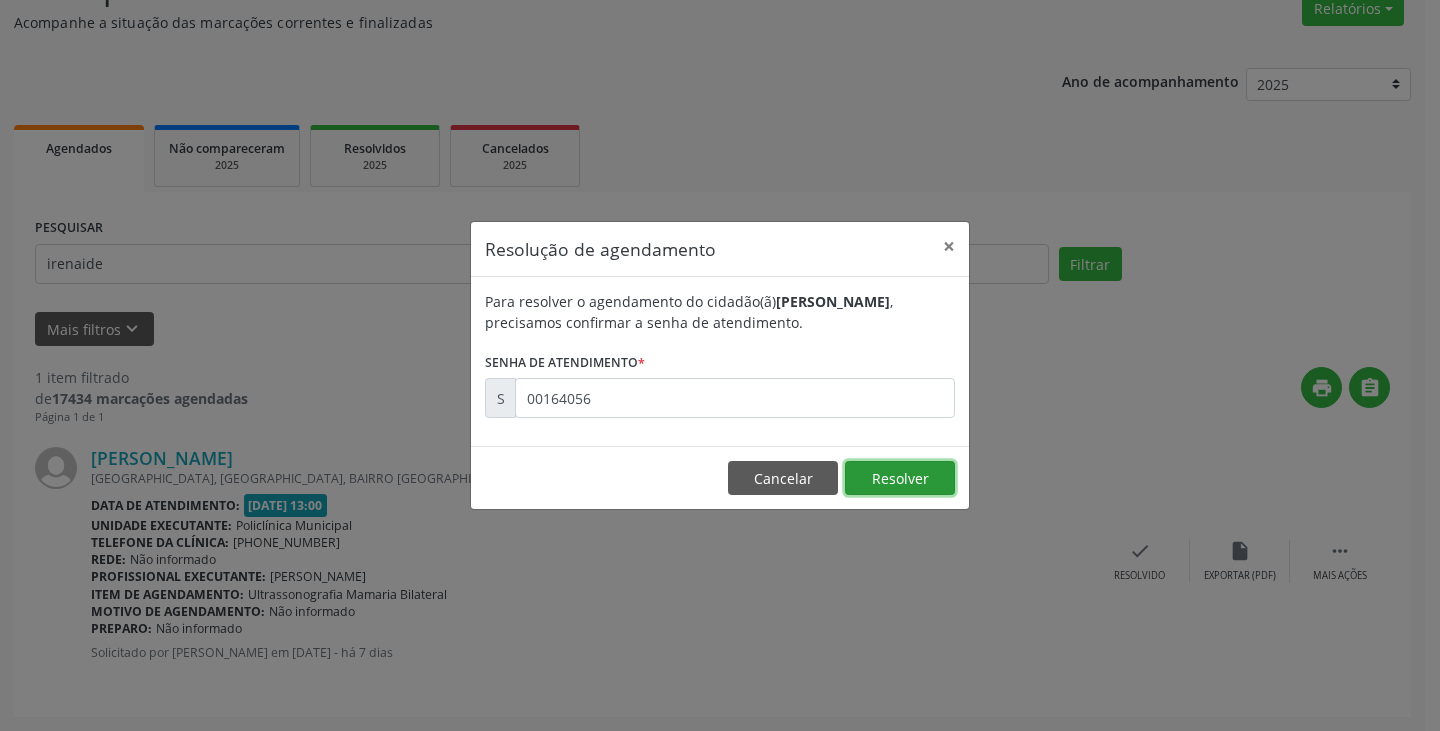 click on "Resolver" at bounding box center [900, 478] 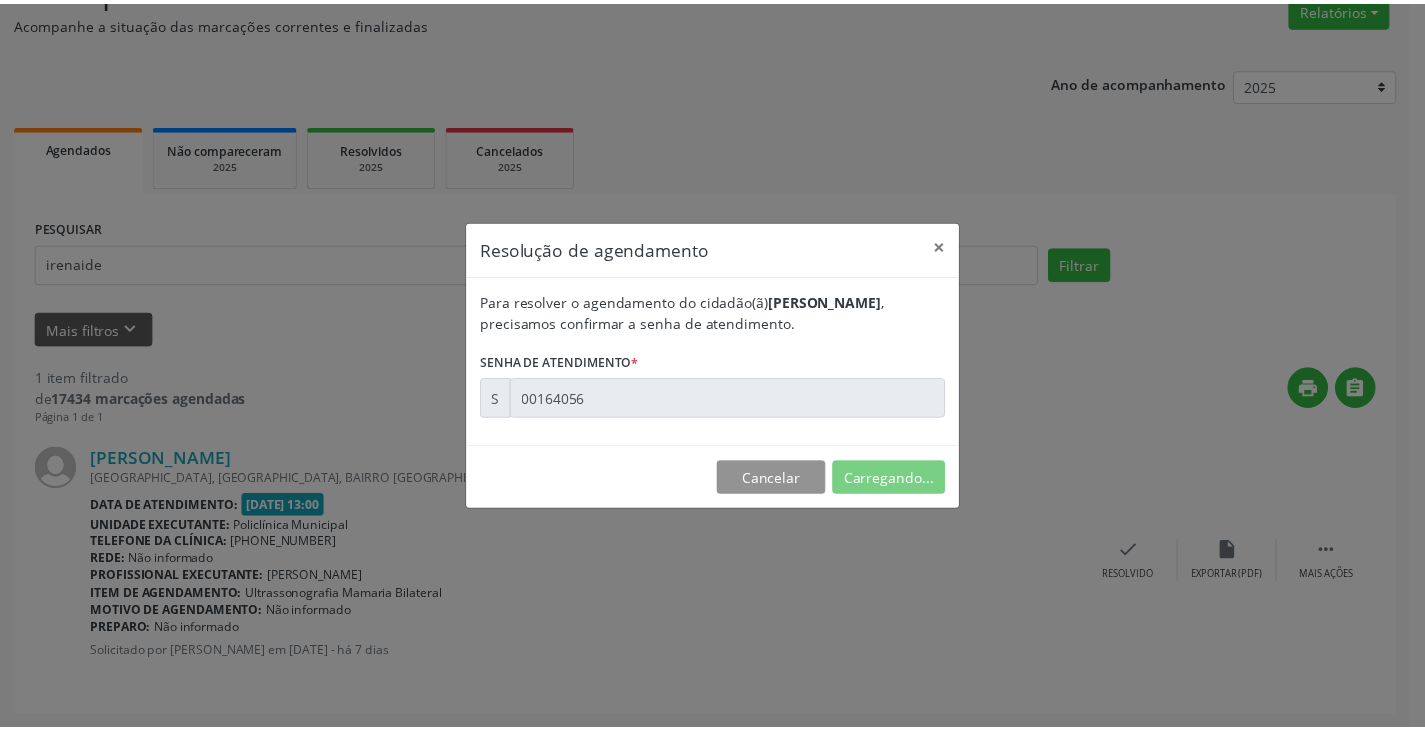 scroll, scrollTop: 0, scrollLeft: 0, axis: both 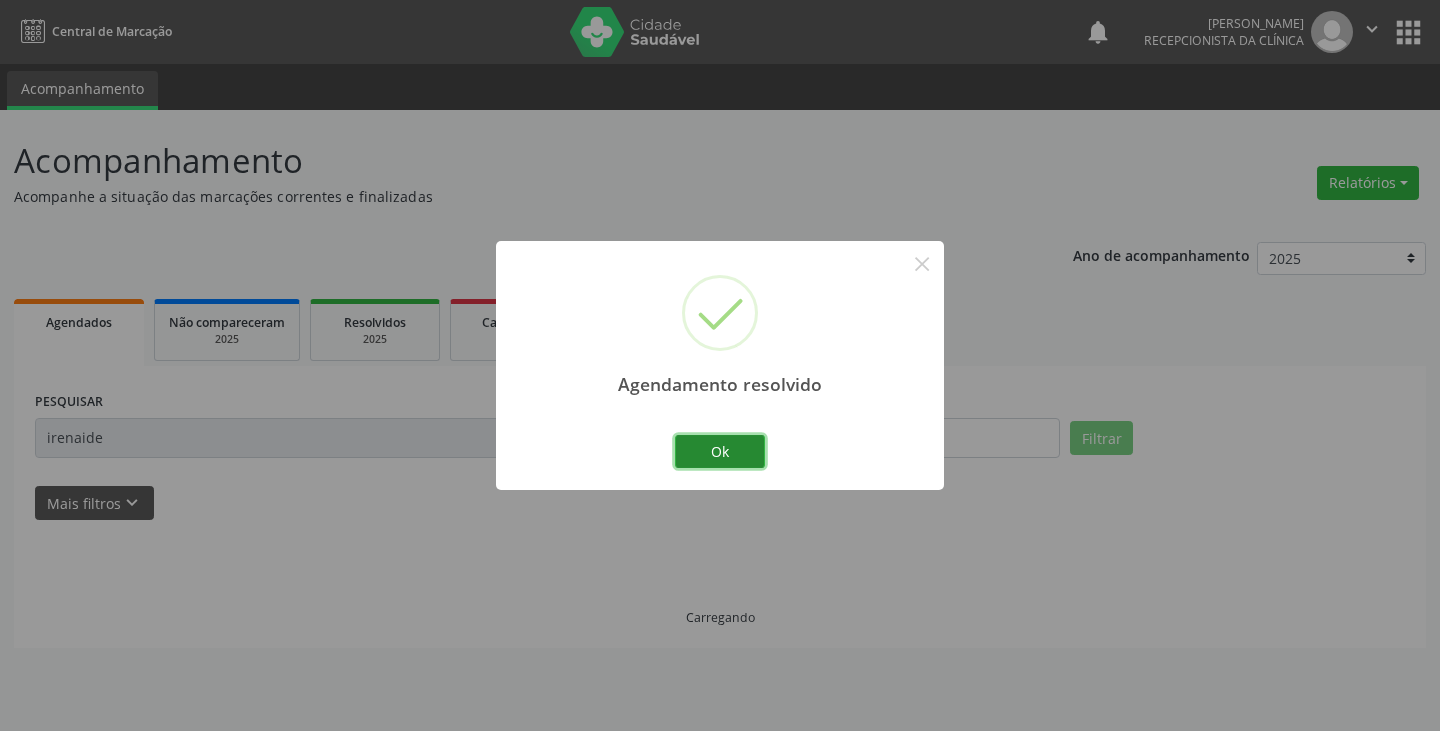 click on "Ok" at bounding box center (720, 452) 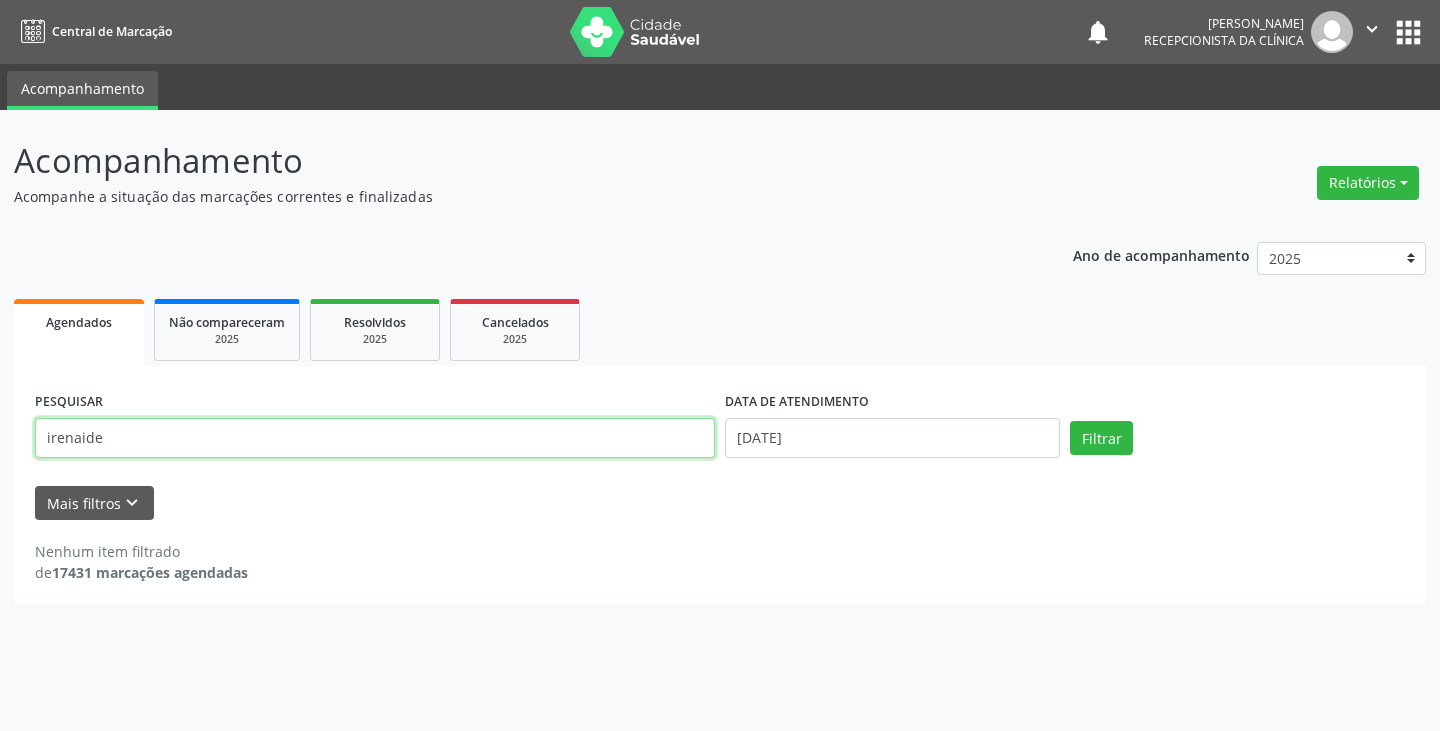 click on "irenaide" at bounding box center [375, 438] 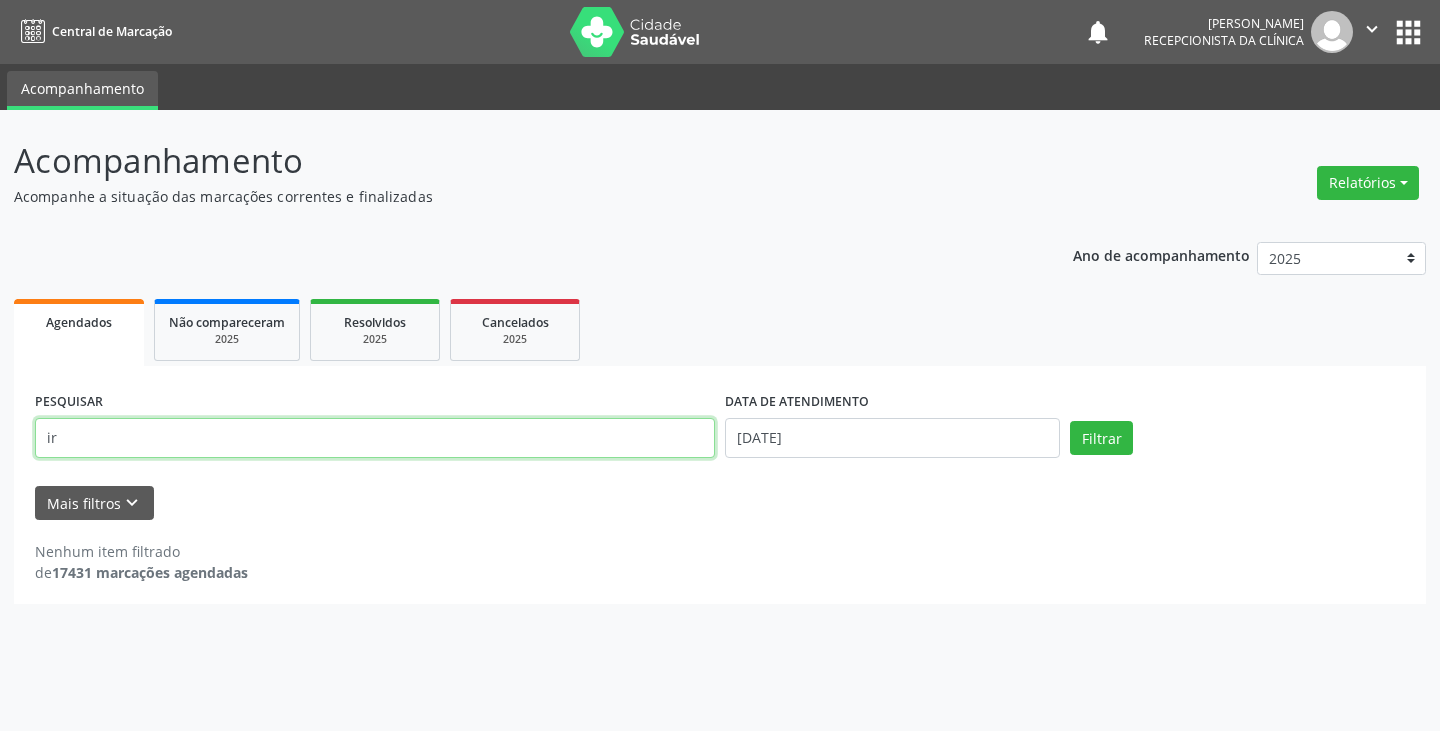 type on "i" 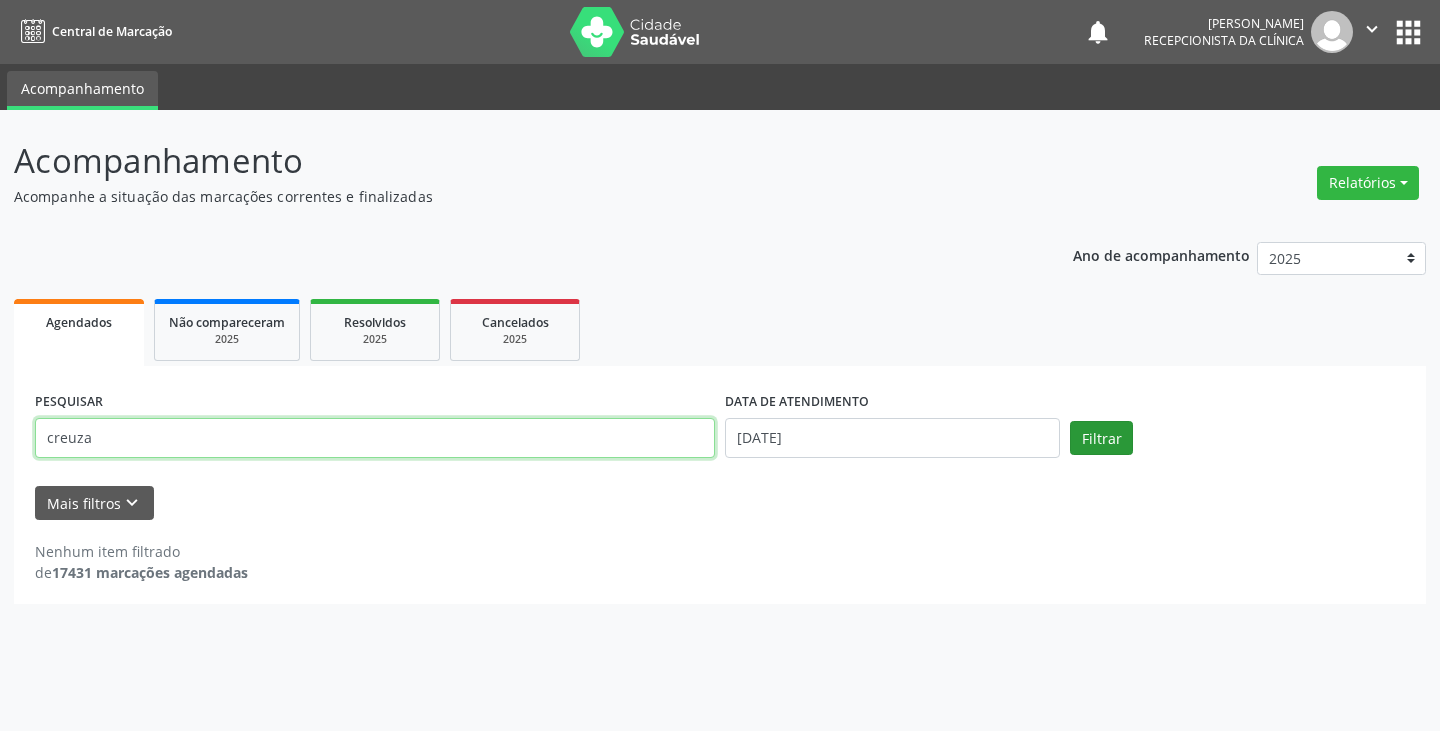 type on "creuza" 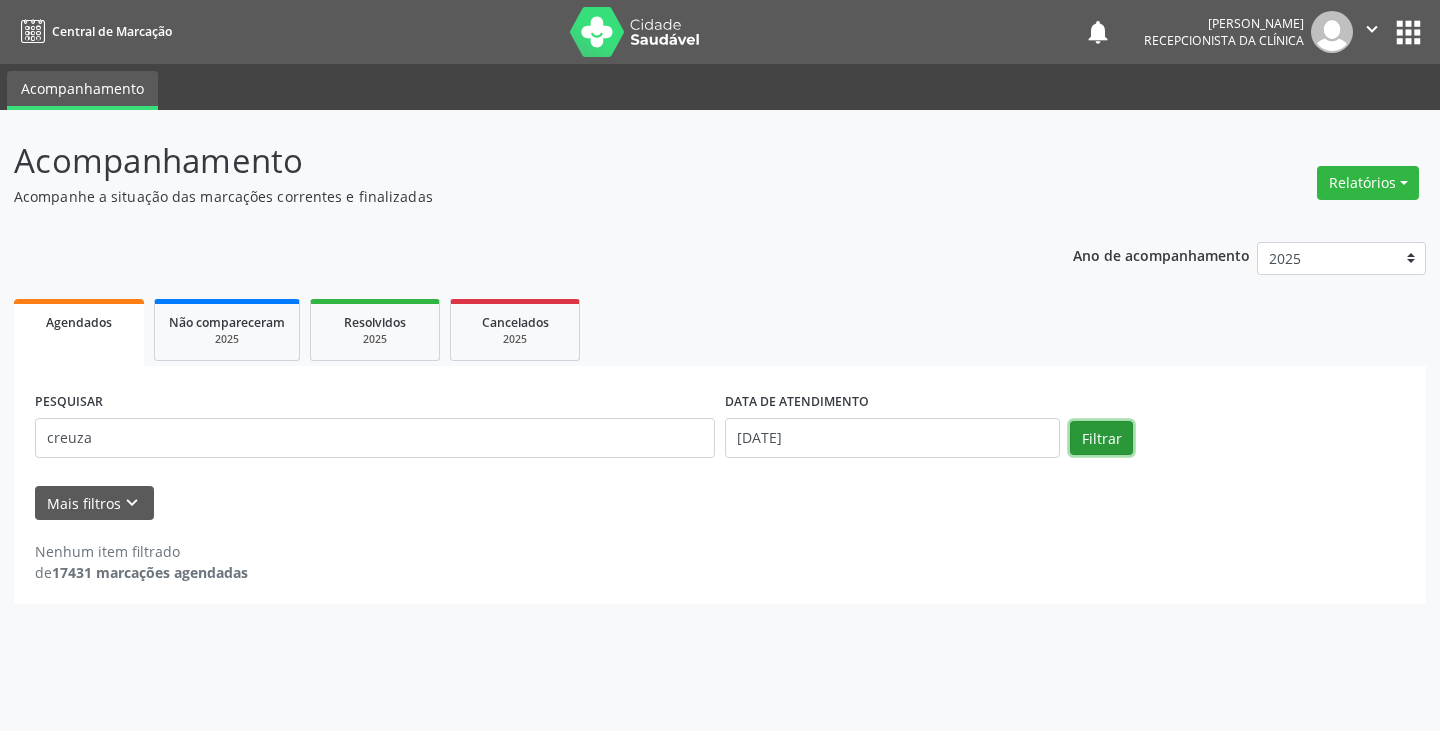 click on "Filtrar" at bounding box center [1101, 438] 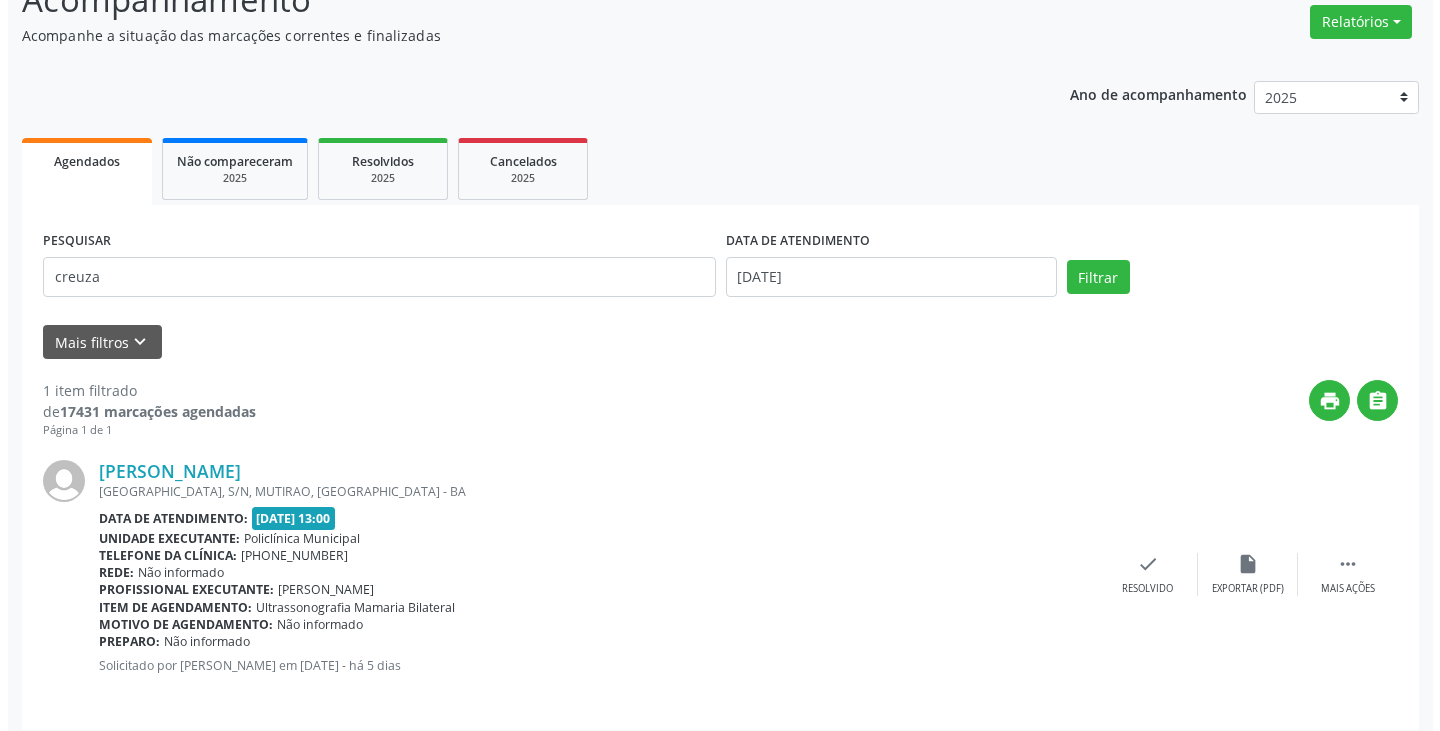 scroll, scrollTop: 174, scrollLeft: 0, axis: vertical 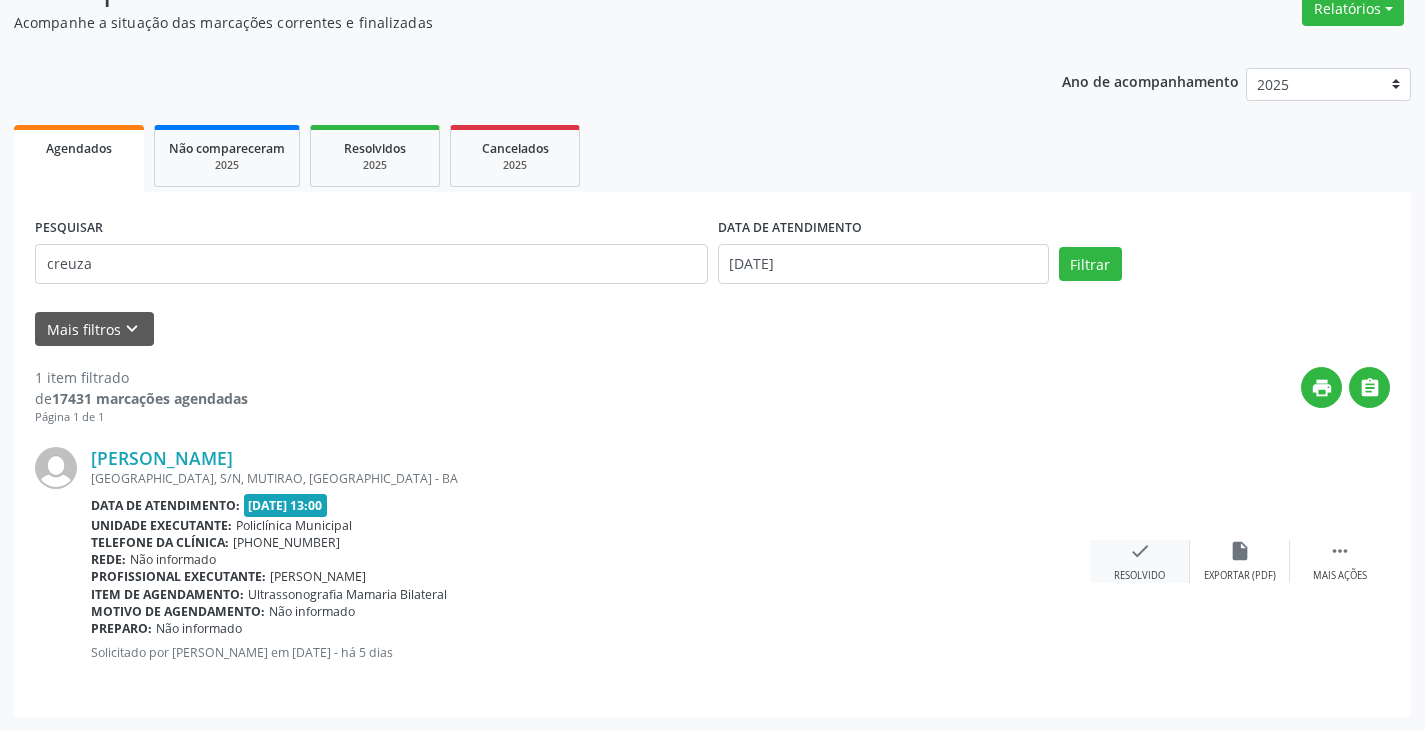 click on "check
Resolvido" at bounding box center (1140, 561) 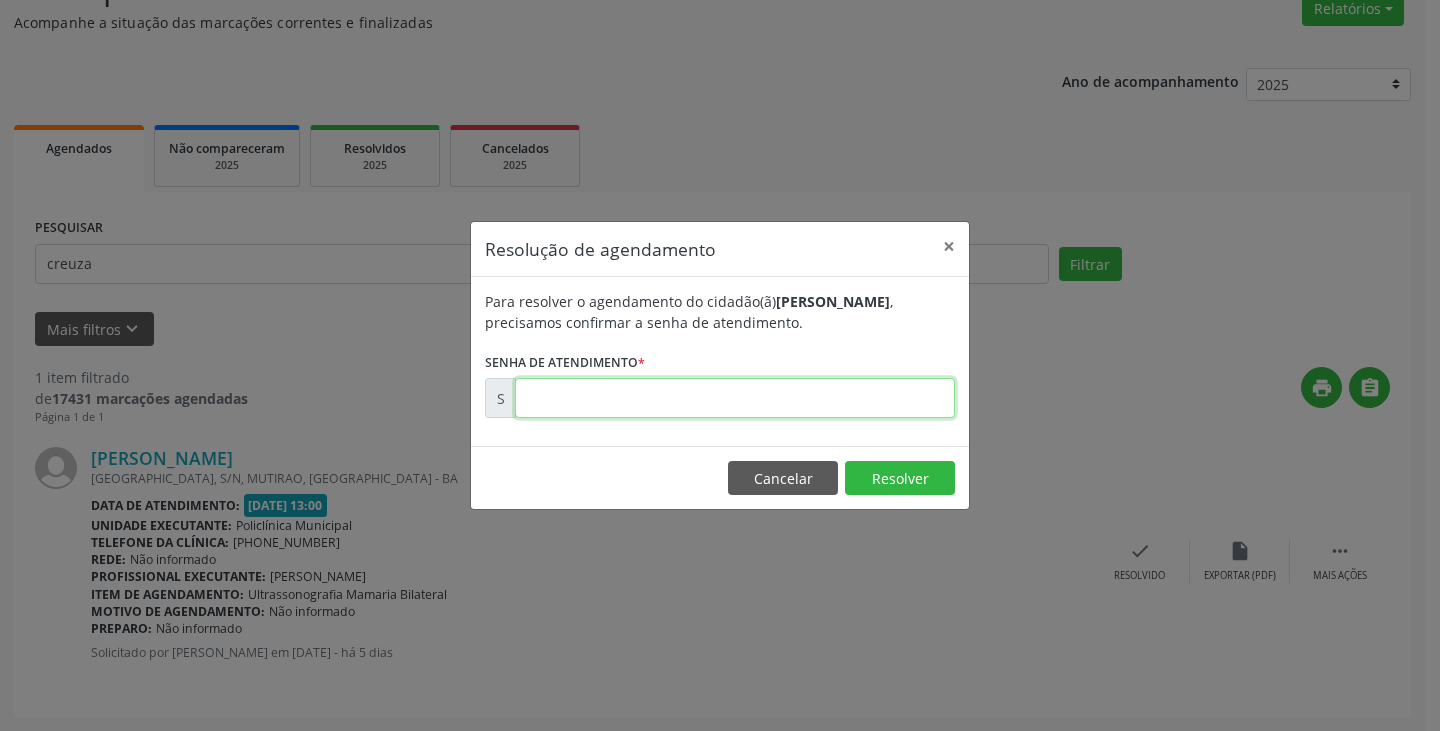 click at bounding box center (735, 398) 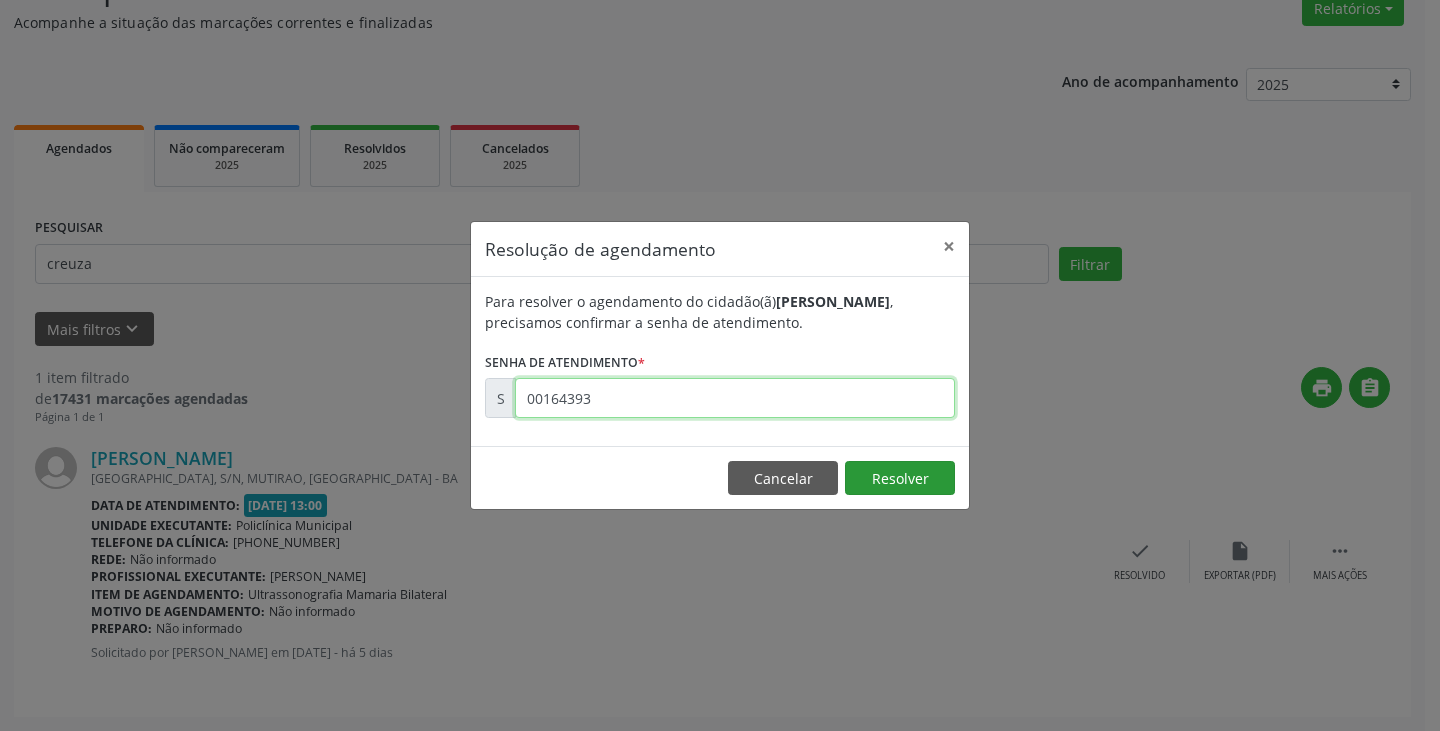 type on "00164393" 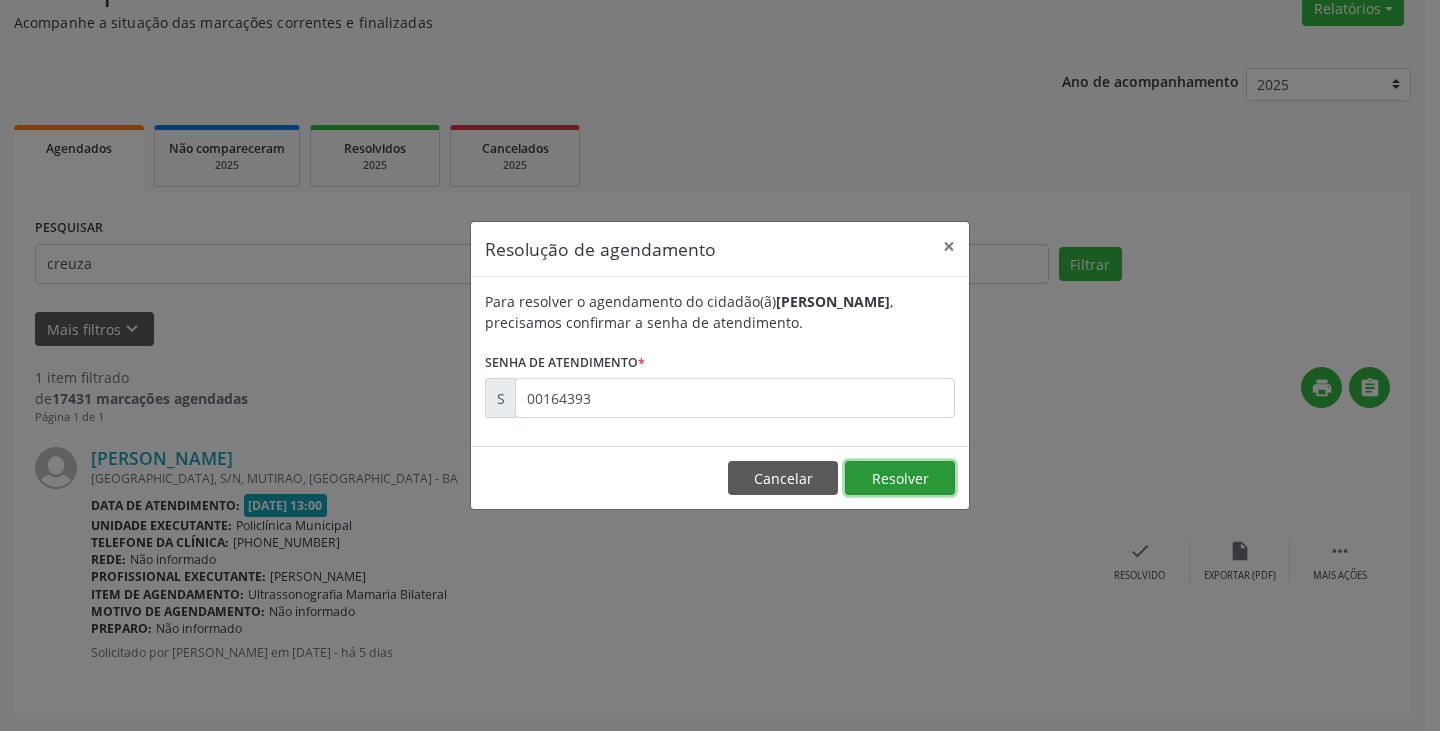 click on "Resolver" at bounding box center (900, 478) 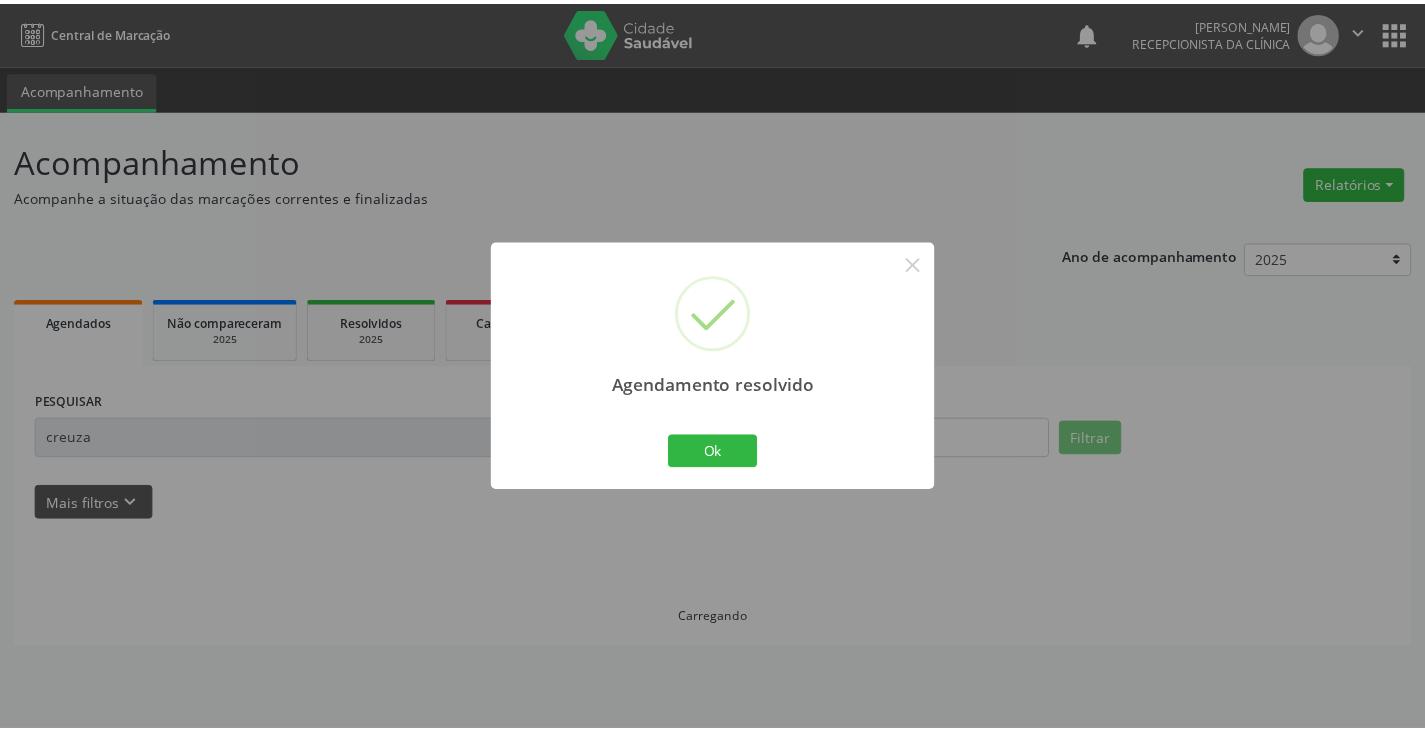 scroll, scrollTop: 0, scrollLeft: 0, axis: both 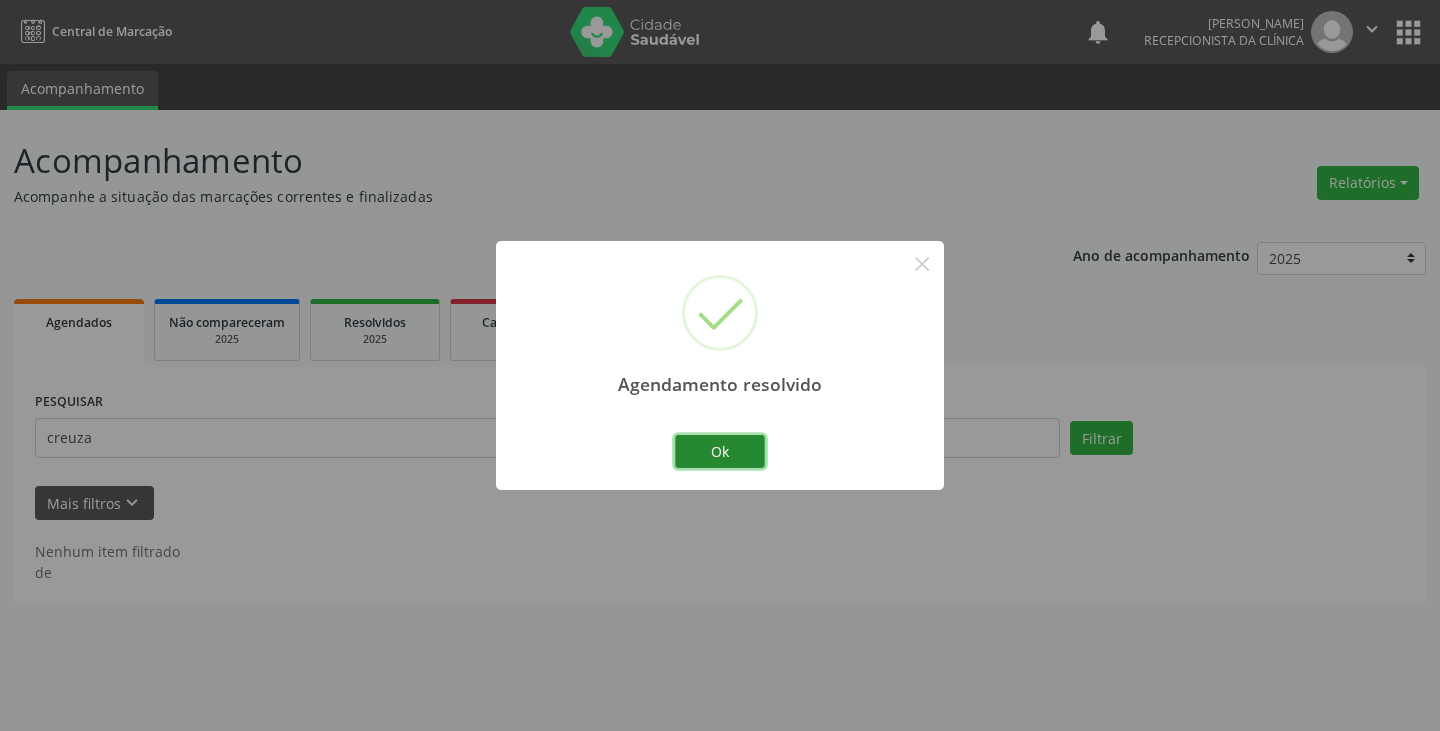 click on "Ok" at bounding box center [720, 452] 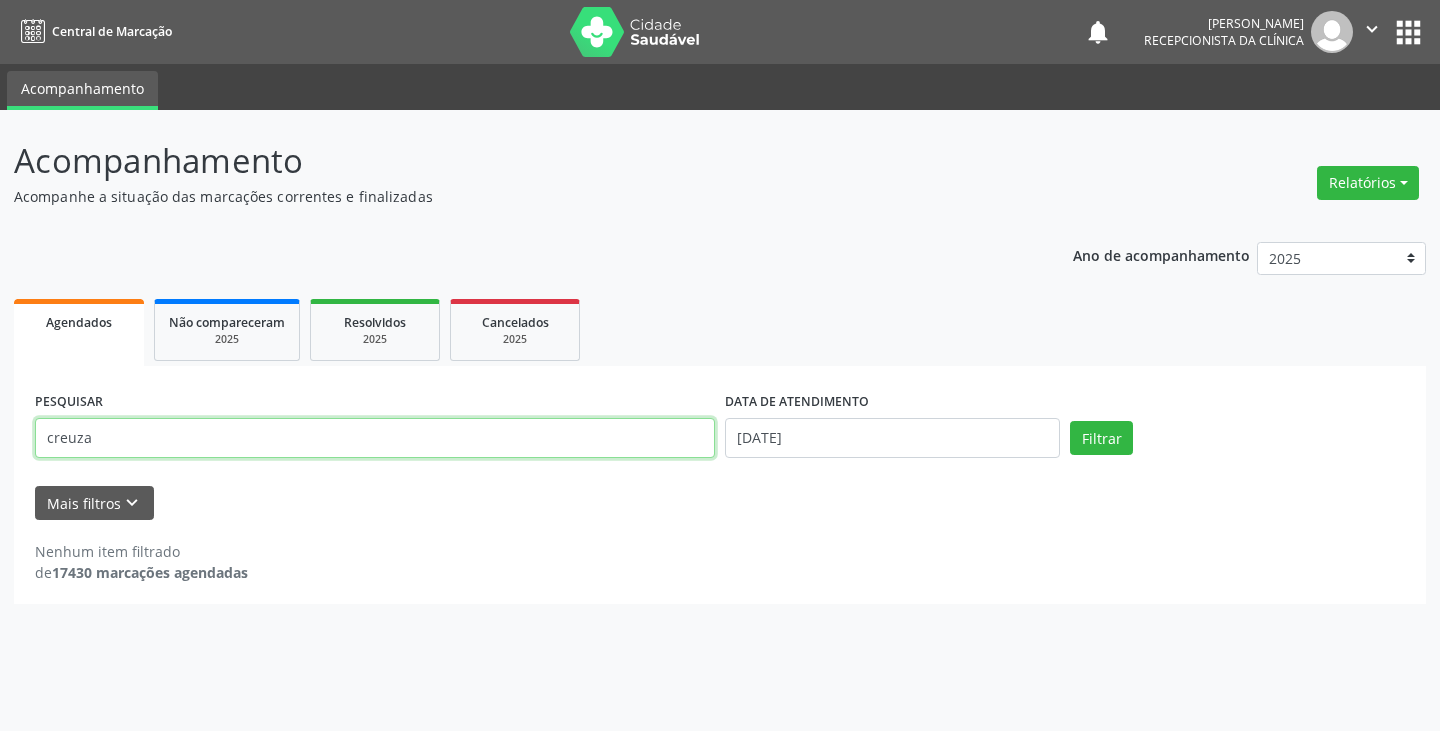 click on "creuza" at bounding box center [375, 438] 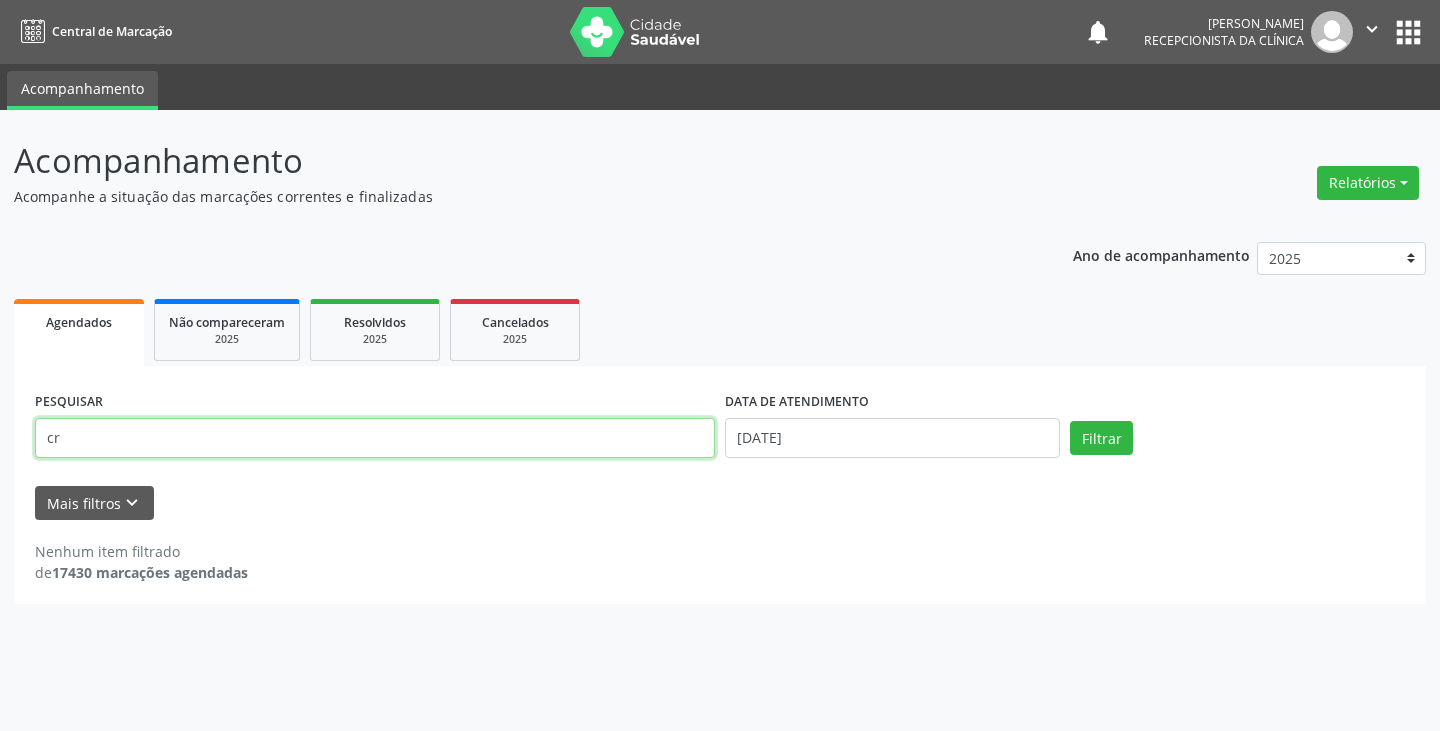 type on "c" 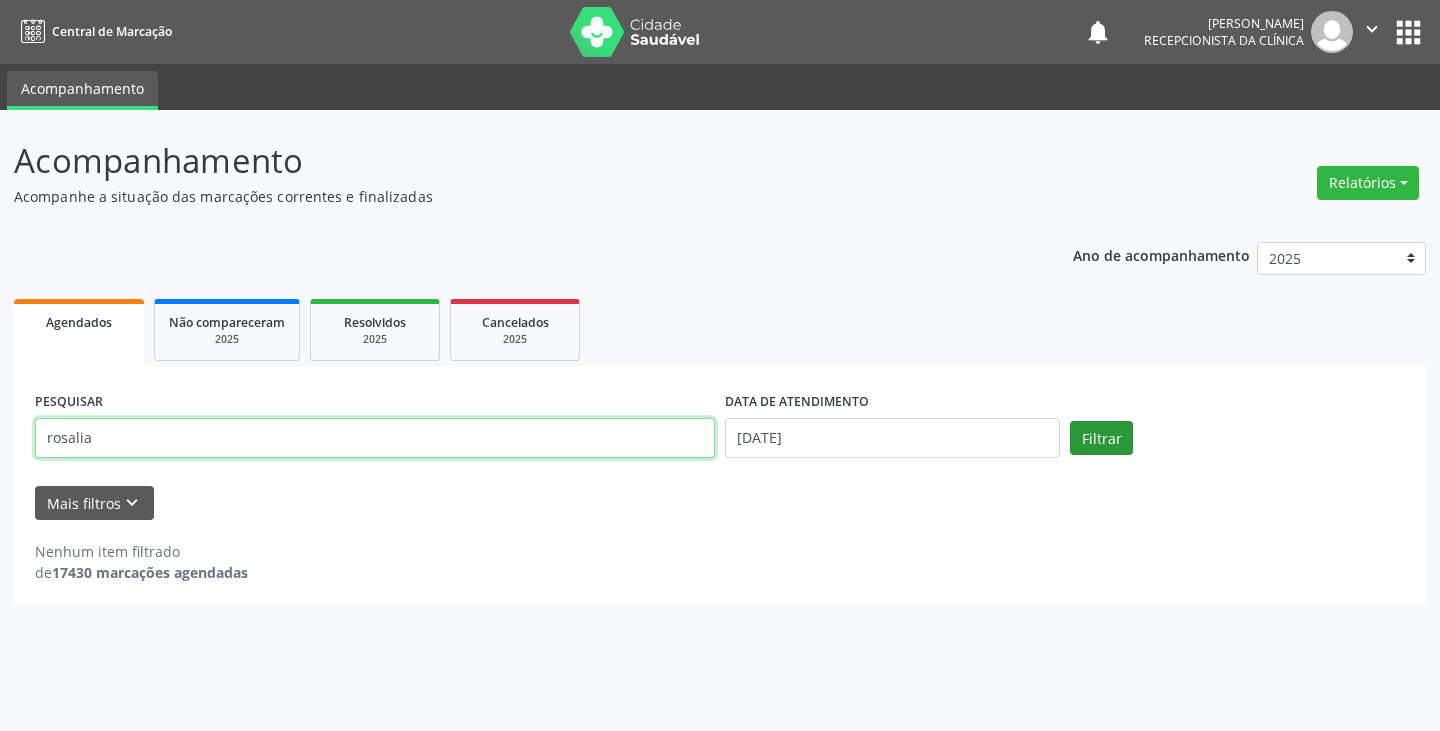 type on "rosalia" 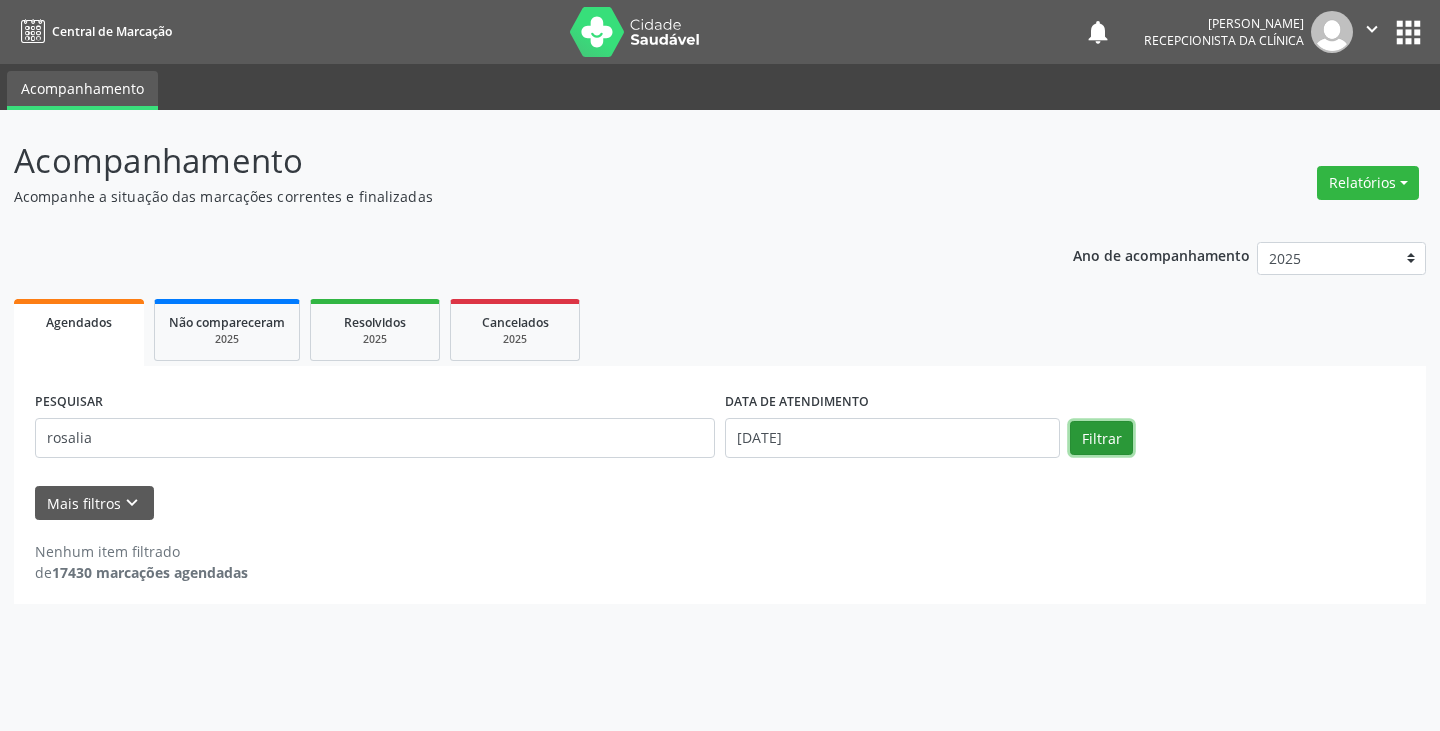 click on "Filtrar" at bounding box center [1101, 438] 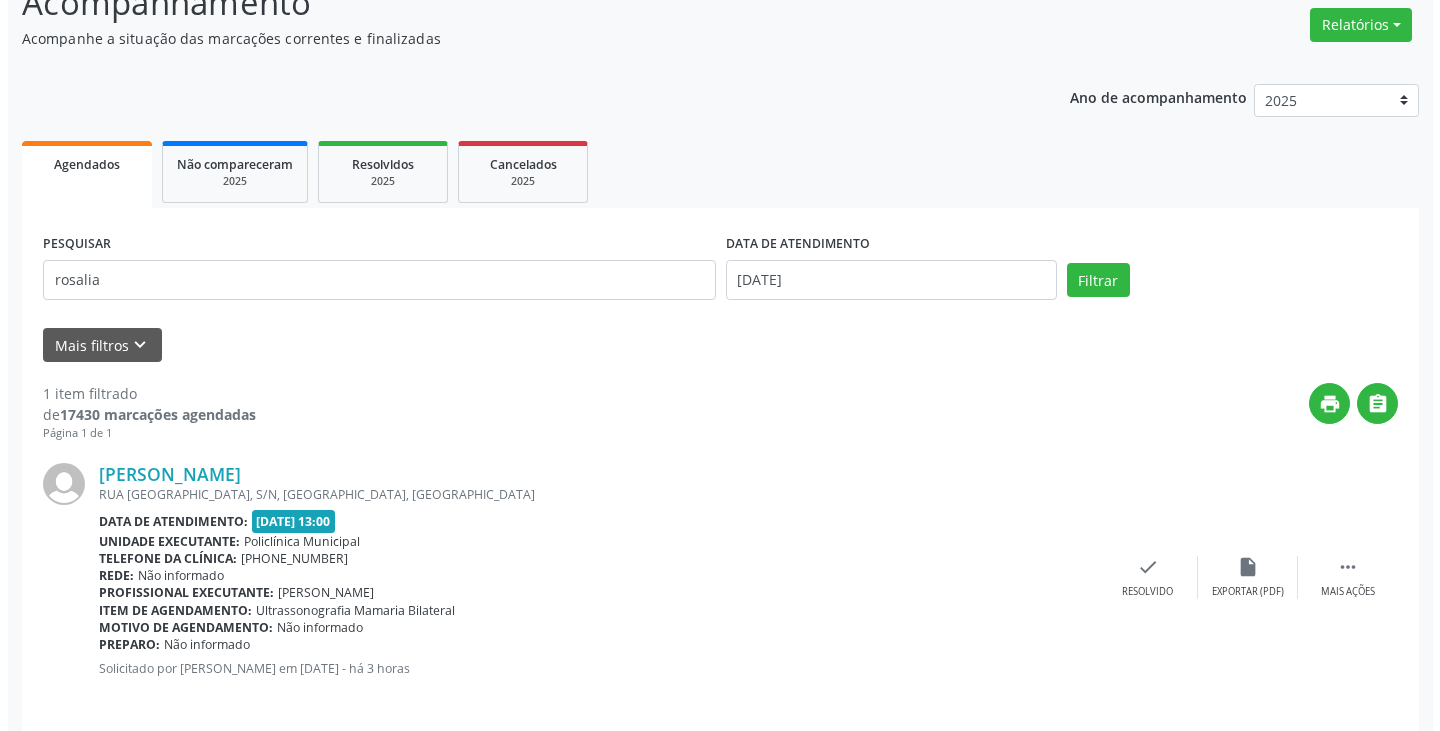scroll, scrollTop: 174, scrollLeft: 0, axis: vertical 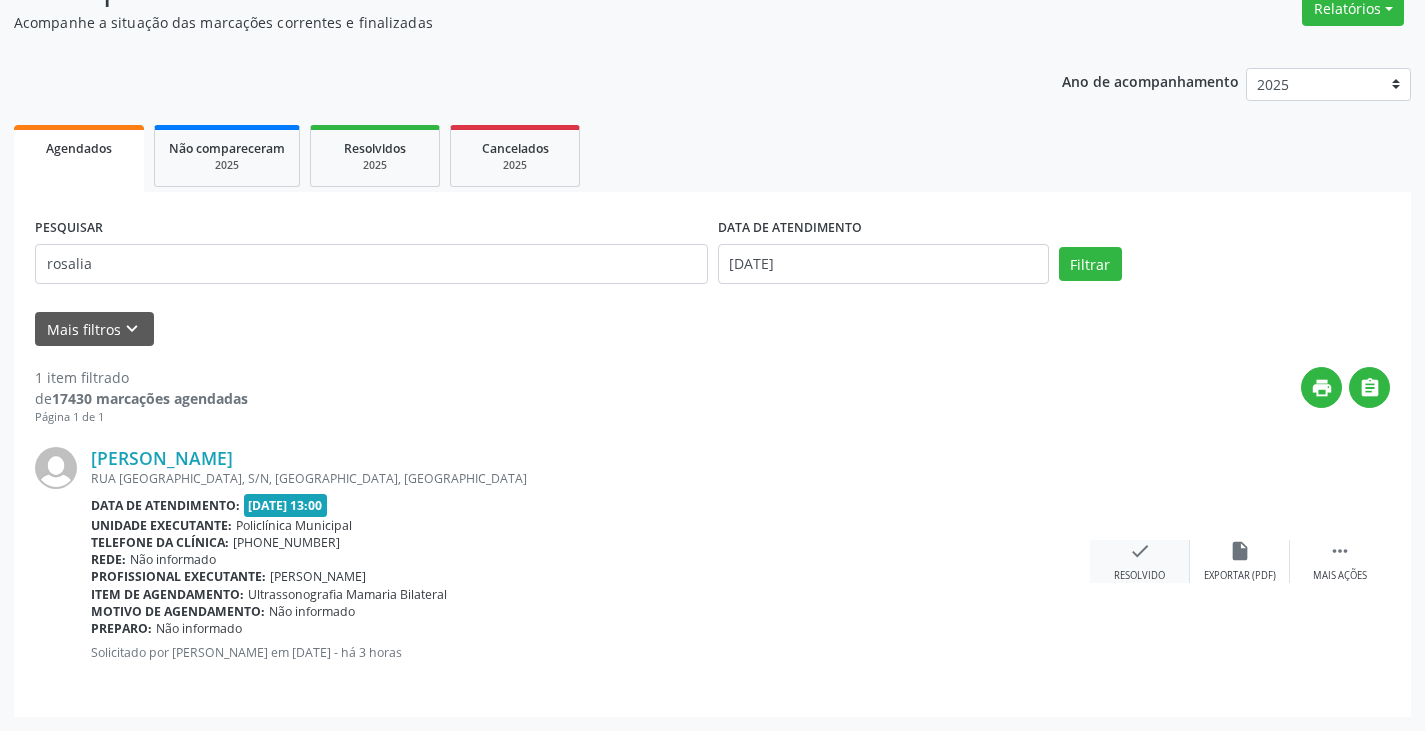 click on "check
Resolvido" at bounding box center [1140, 561] 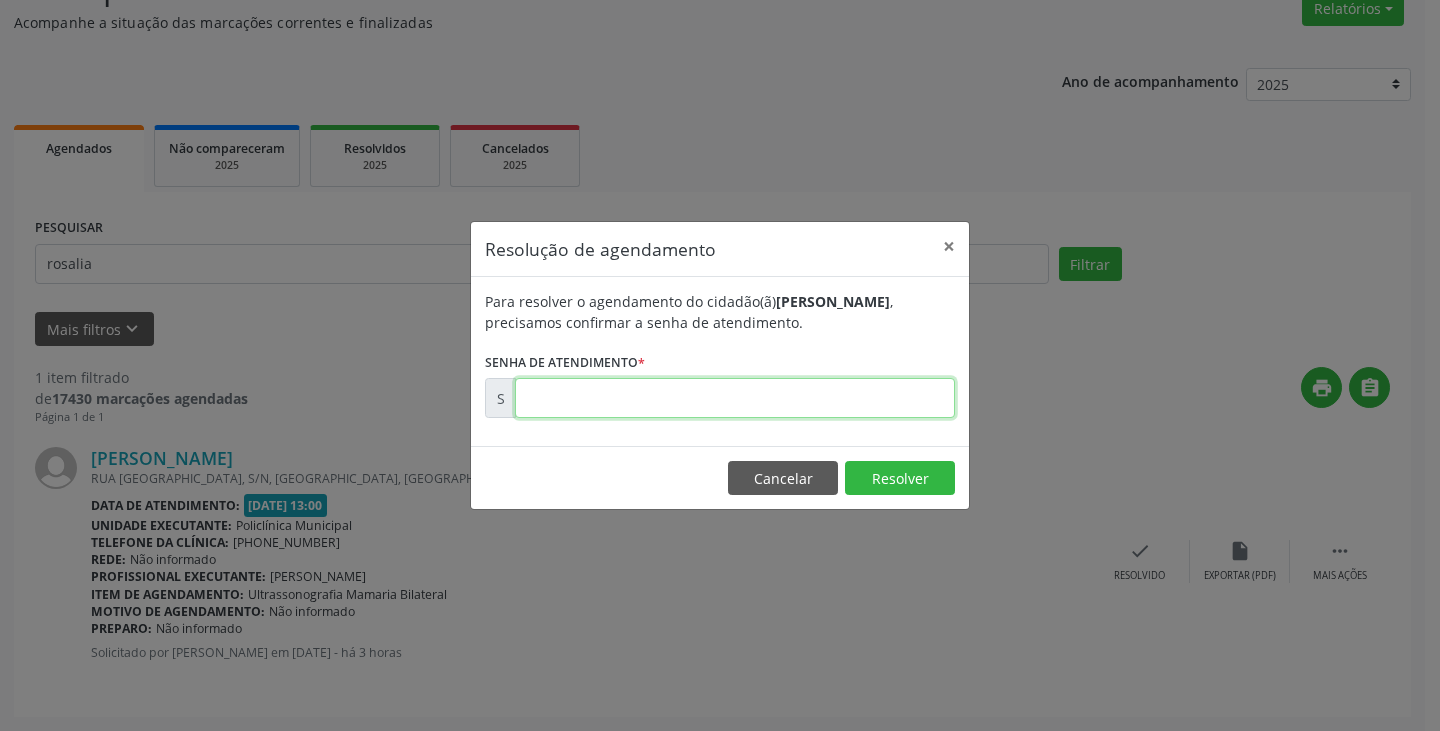 click at bounding box center [735, 398] 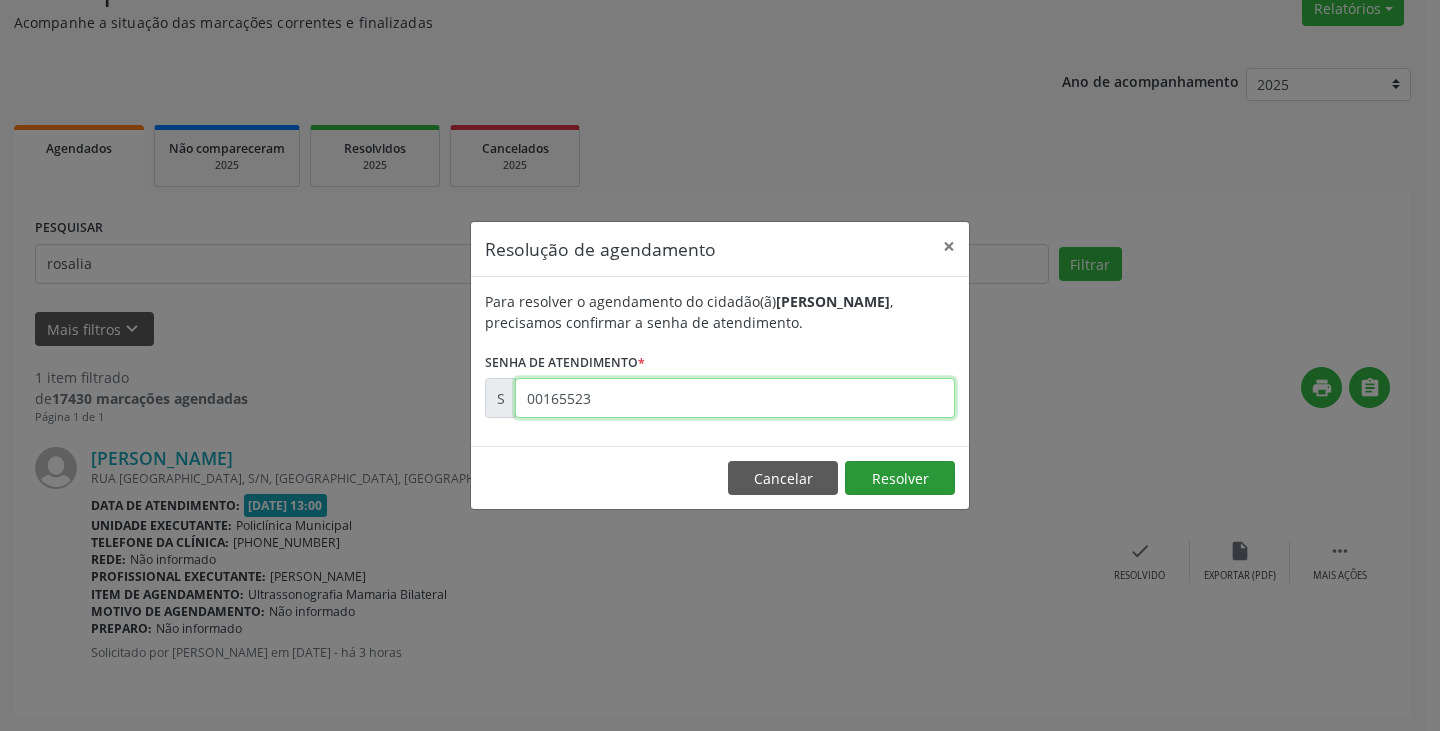 type on "00165523" 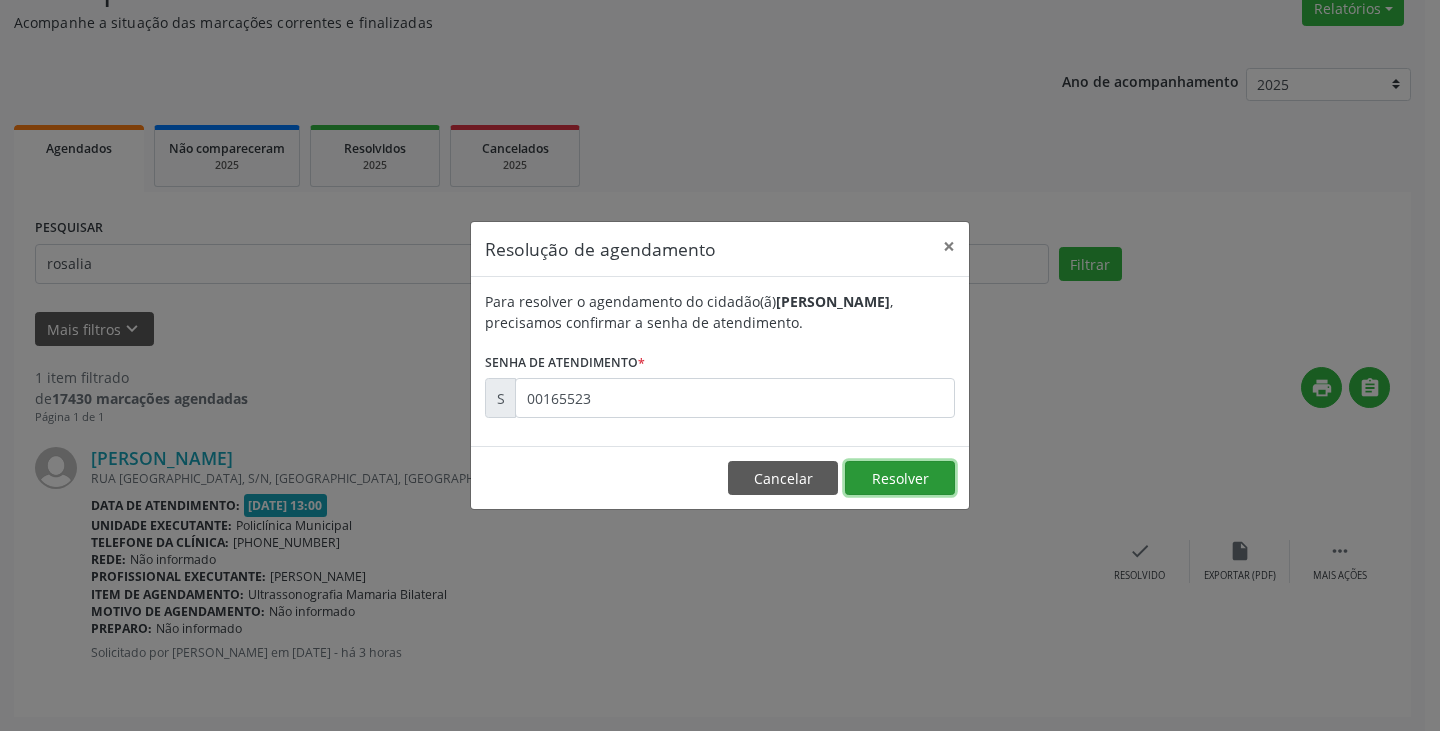 click on "Resolver" at bounding box center [900, 478] 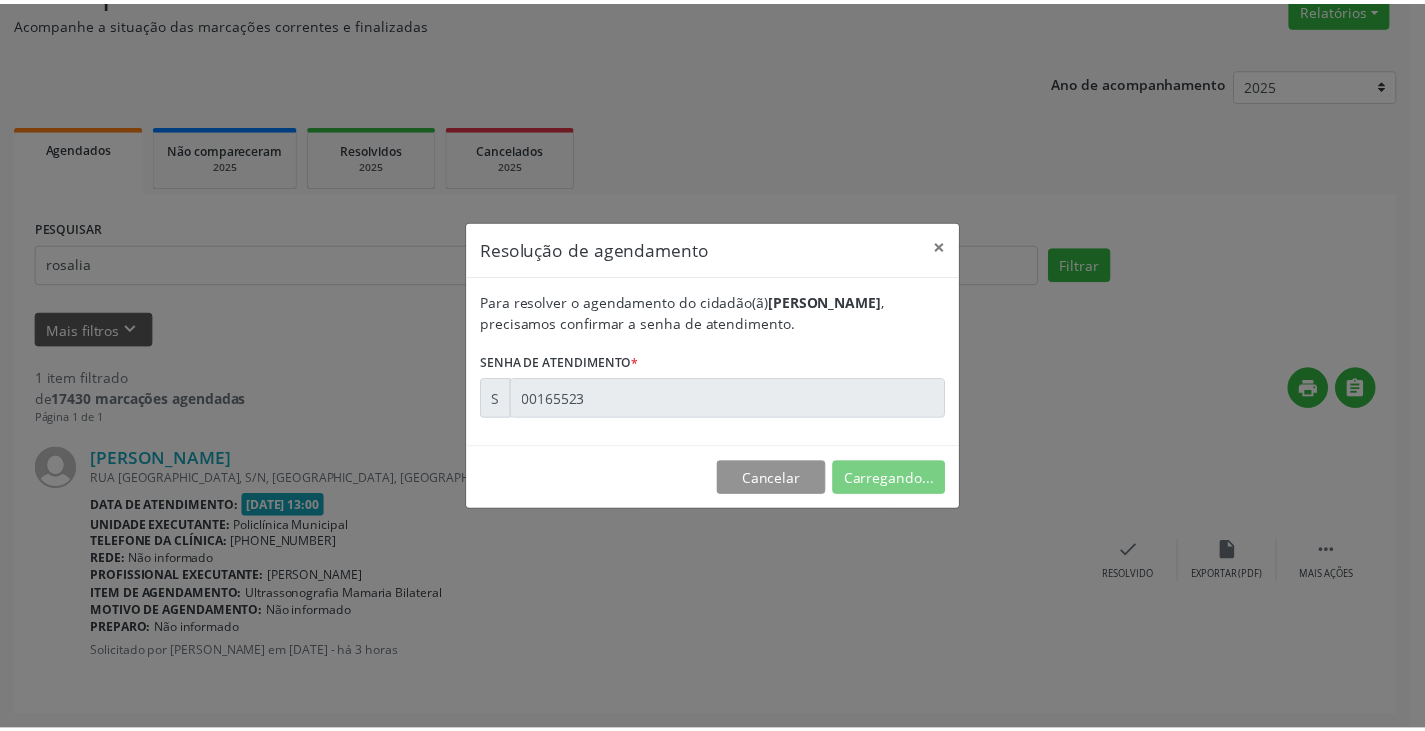 scroll, scrollTop: 0, scrollLeft: 0, axis: both 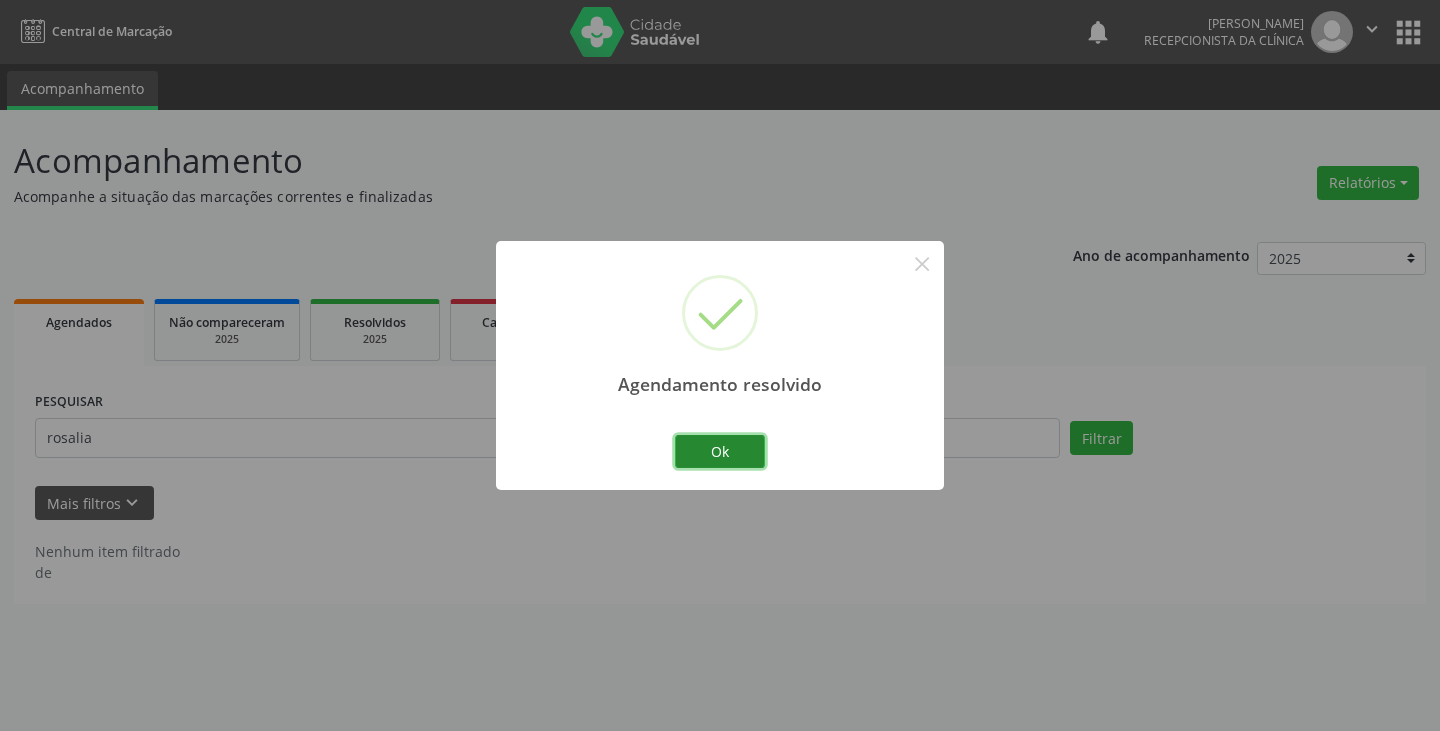 click on "Ok" at bounding box center (720, 452) 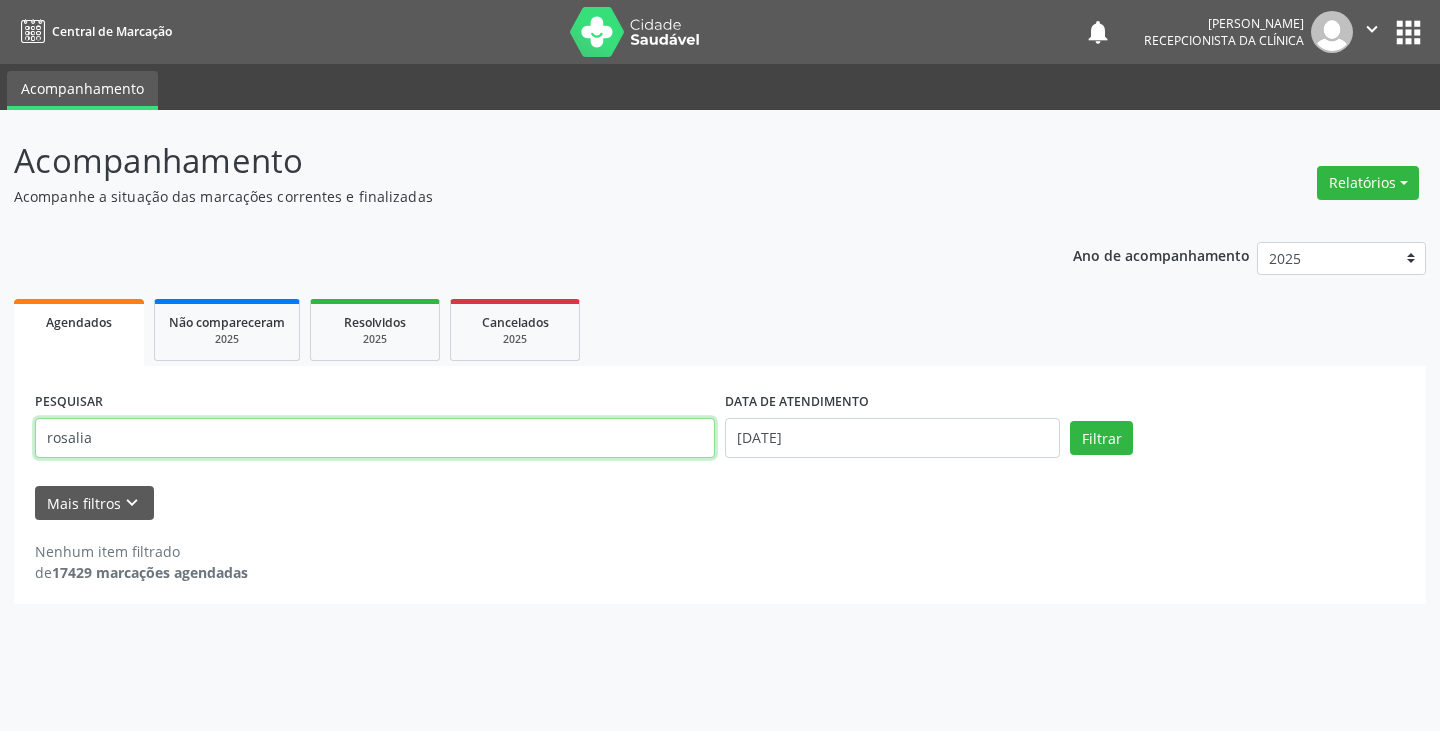 click on "rosalia" at bounding box center [375, 438] 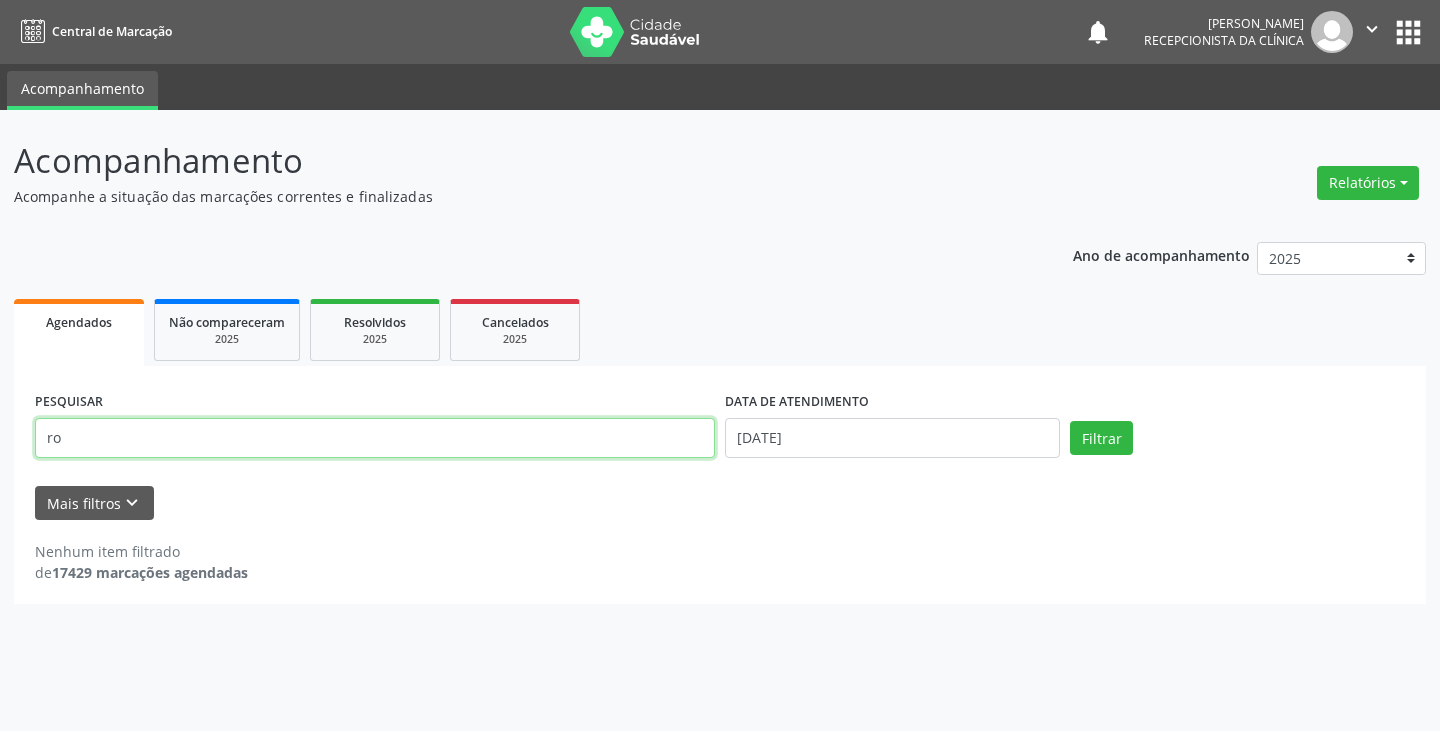 type on "r" 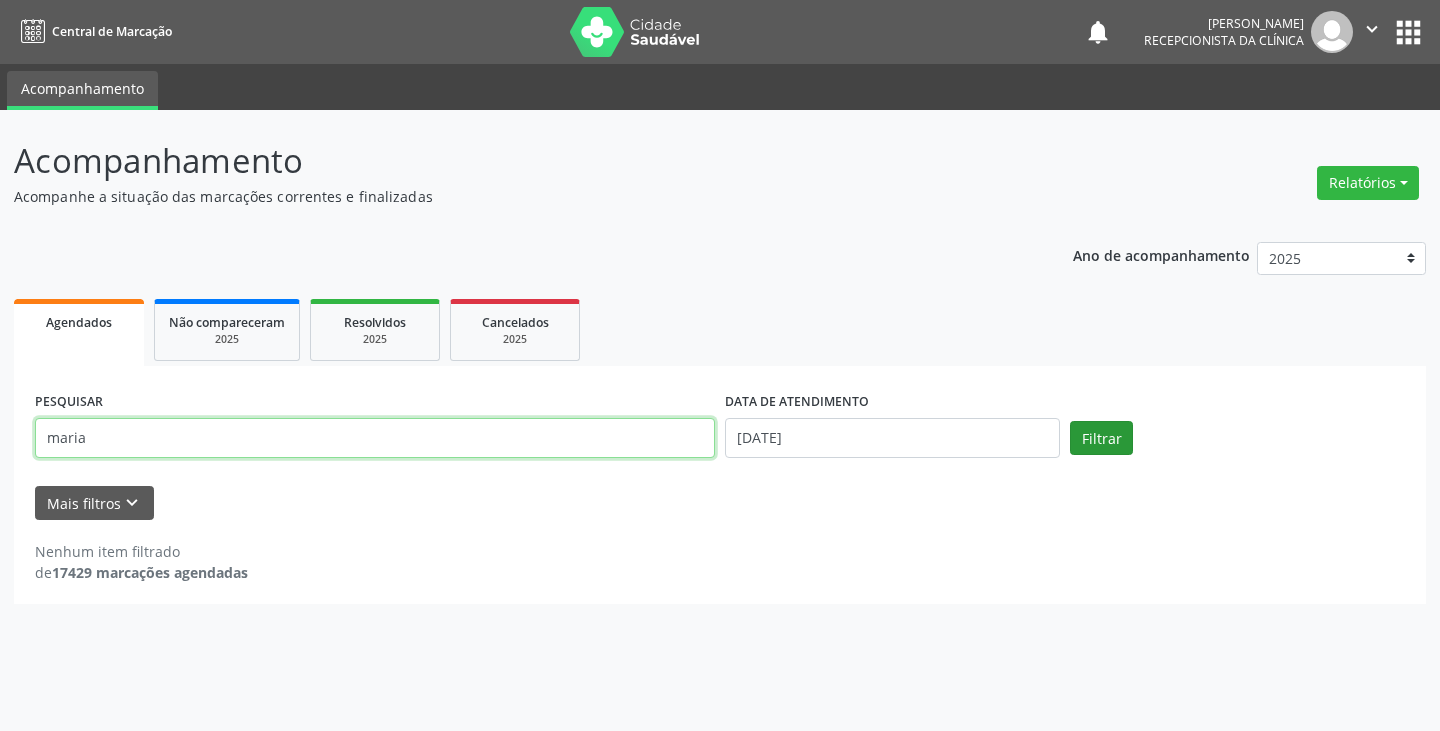 type on "maria" 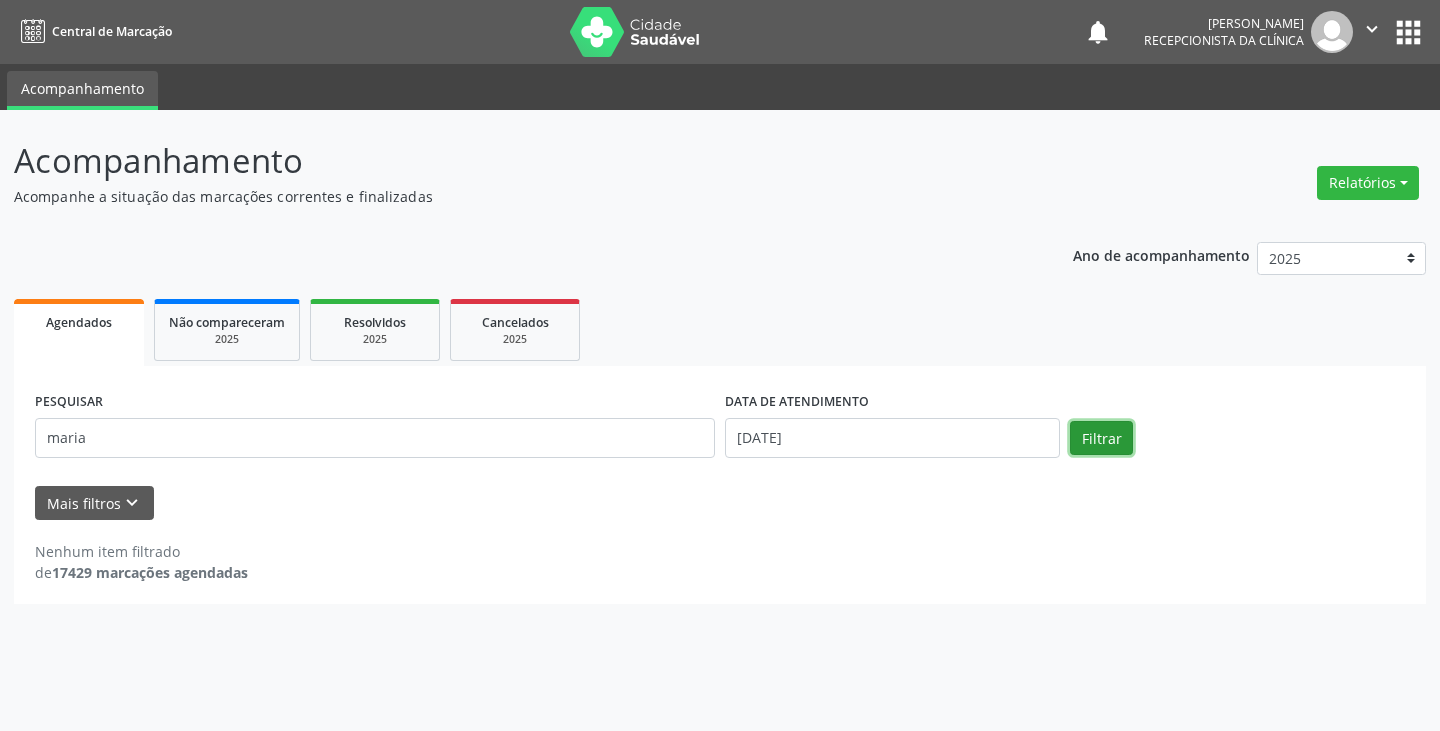 click on "Filtrar" at bounding box center [1101, 438] 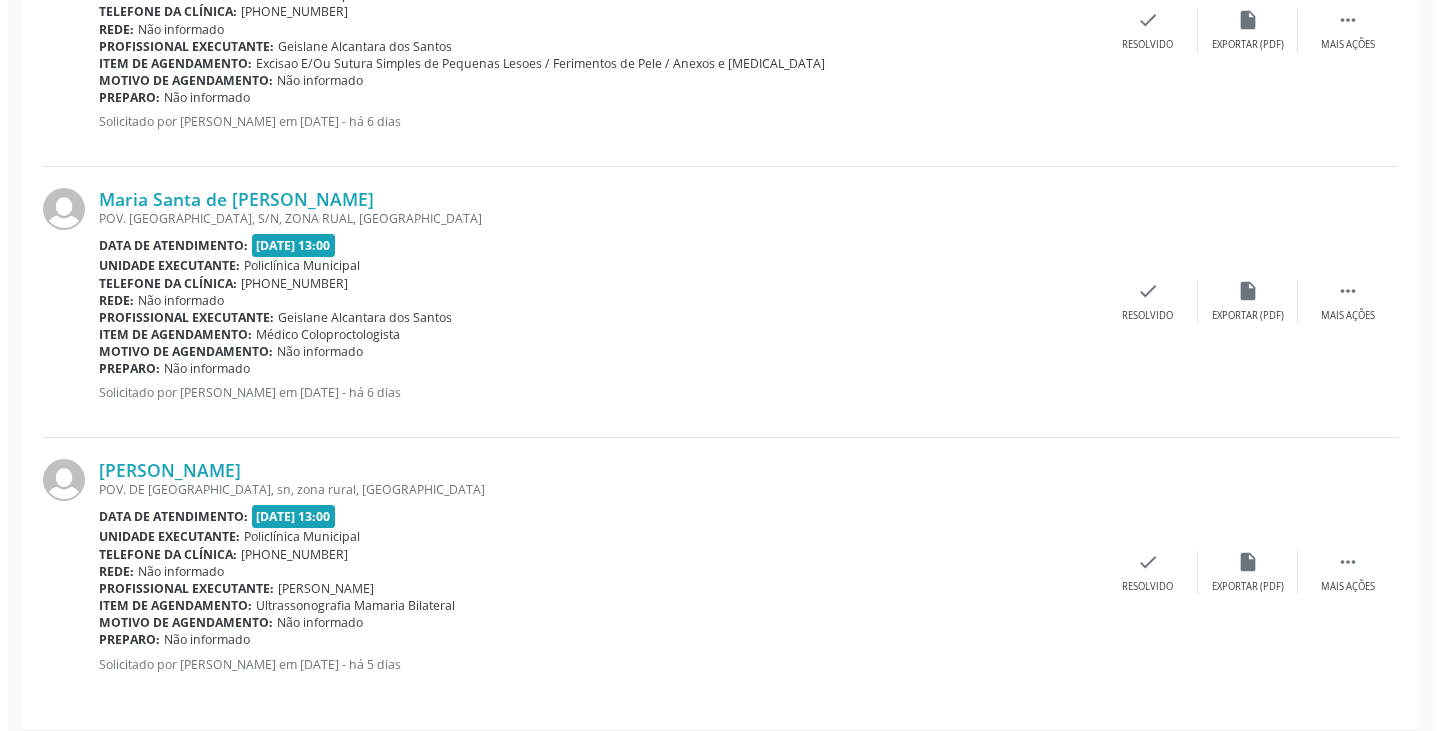 scroll, scrollTop: 1530, scrollLeft: 0, axis: vertical 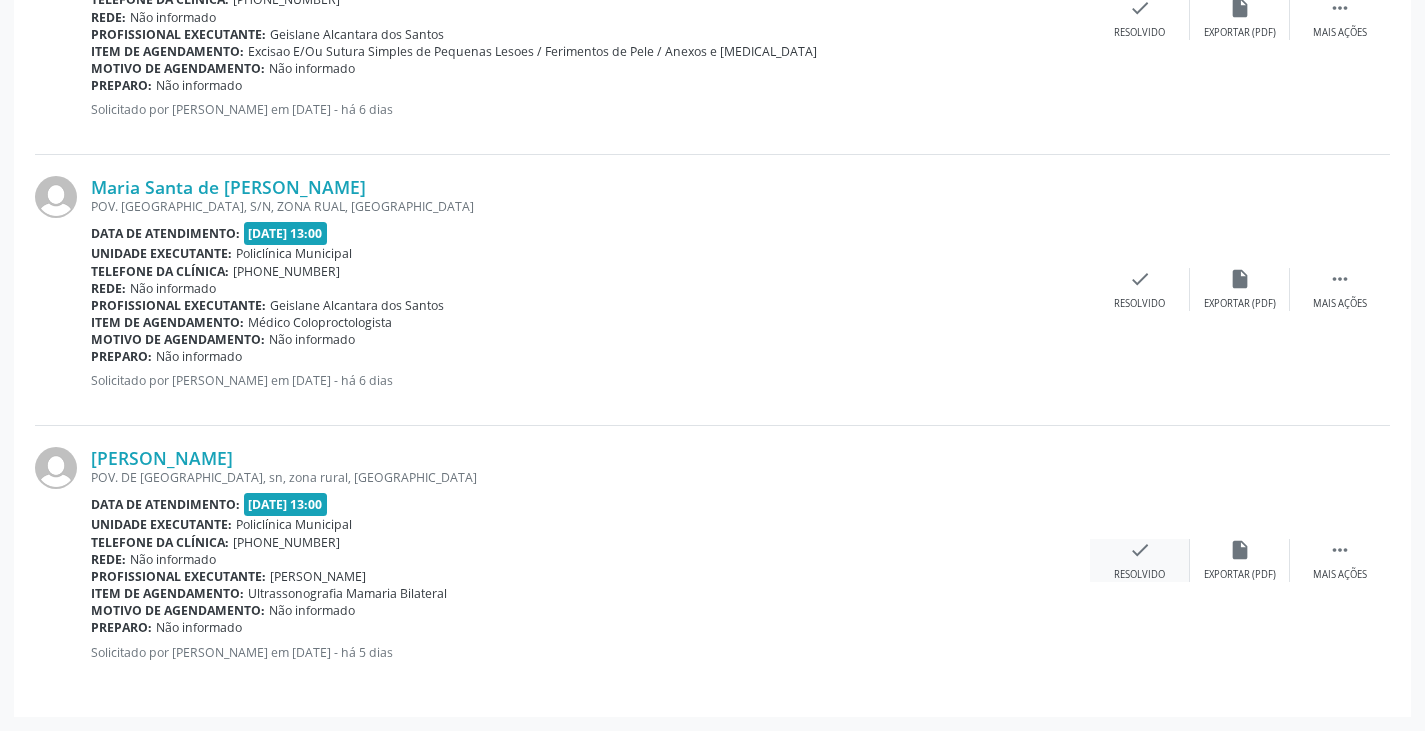 click on "check" at bounding box center [1140, 550] 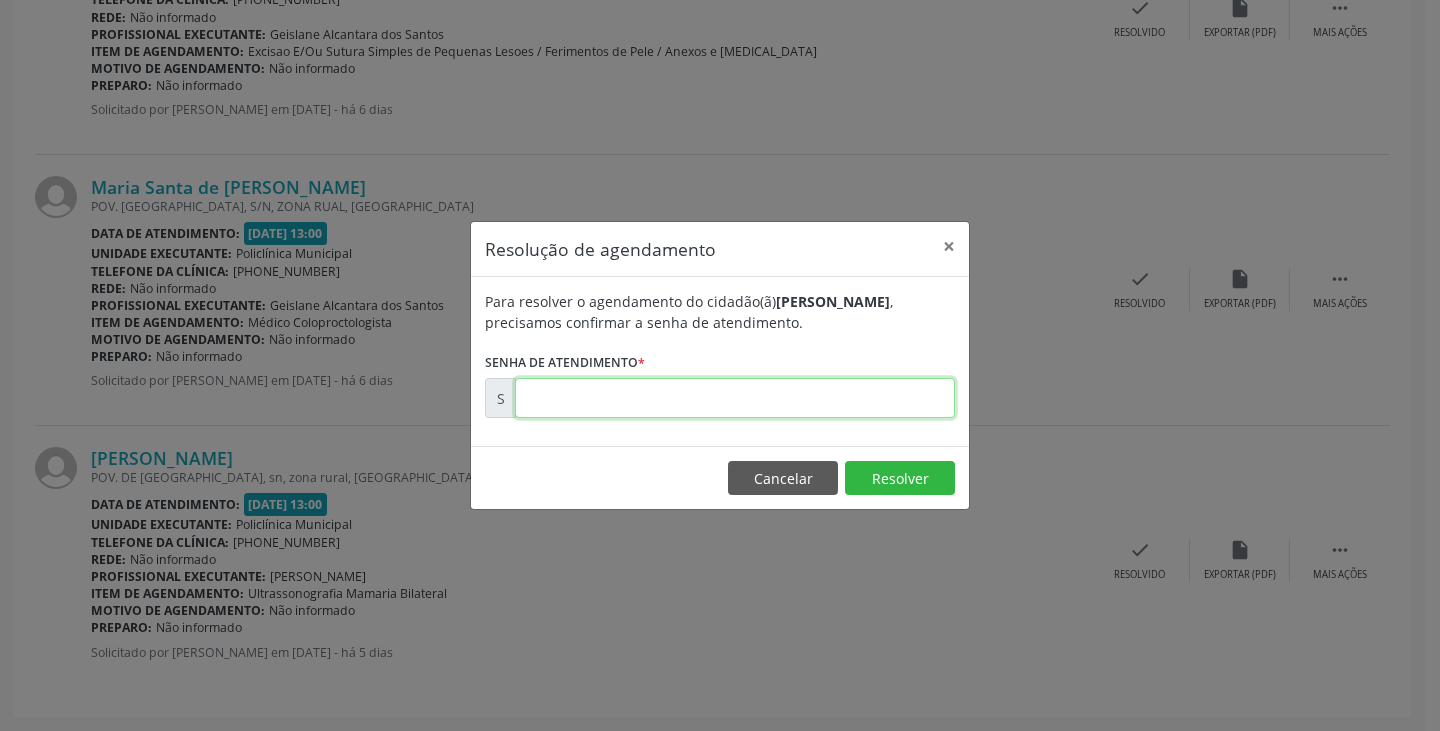 click at bounding box center (735, 398) 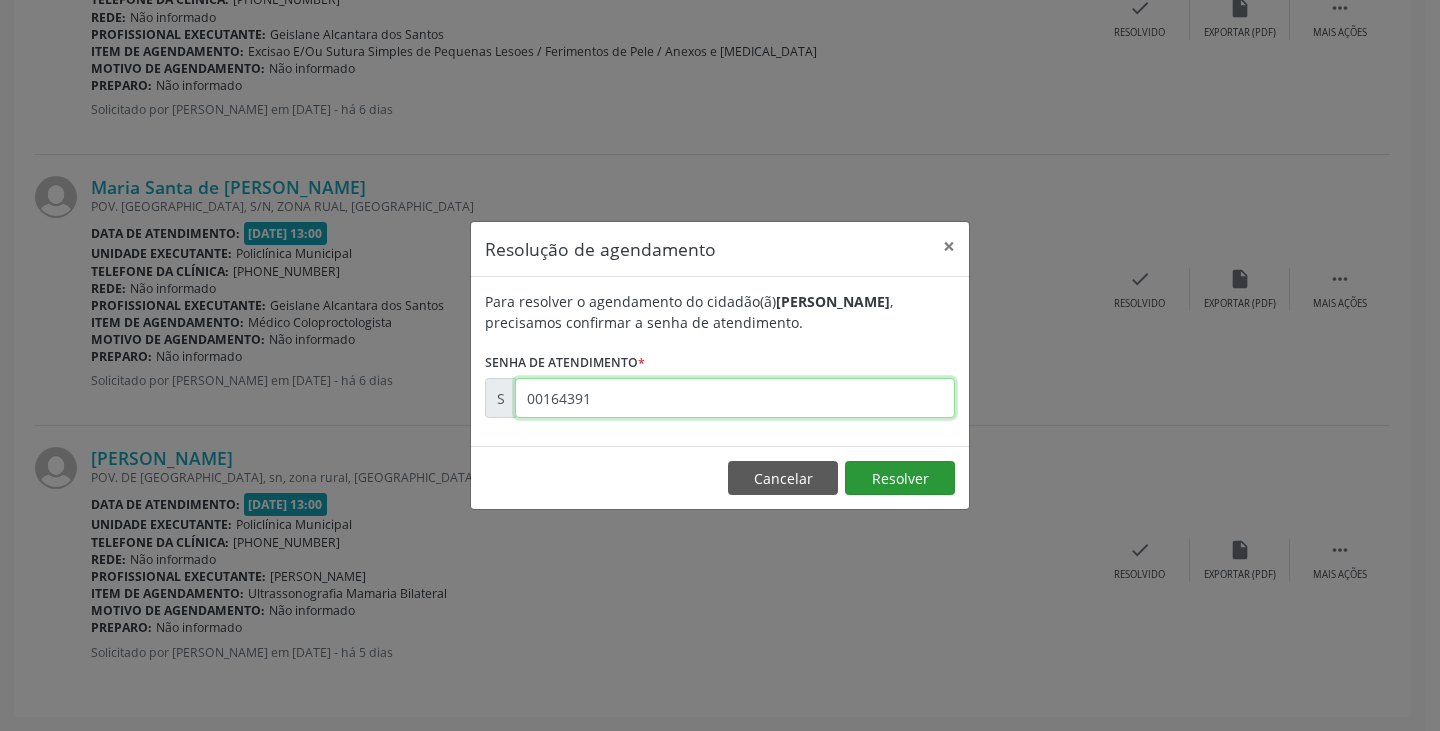 type on "00164391" 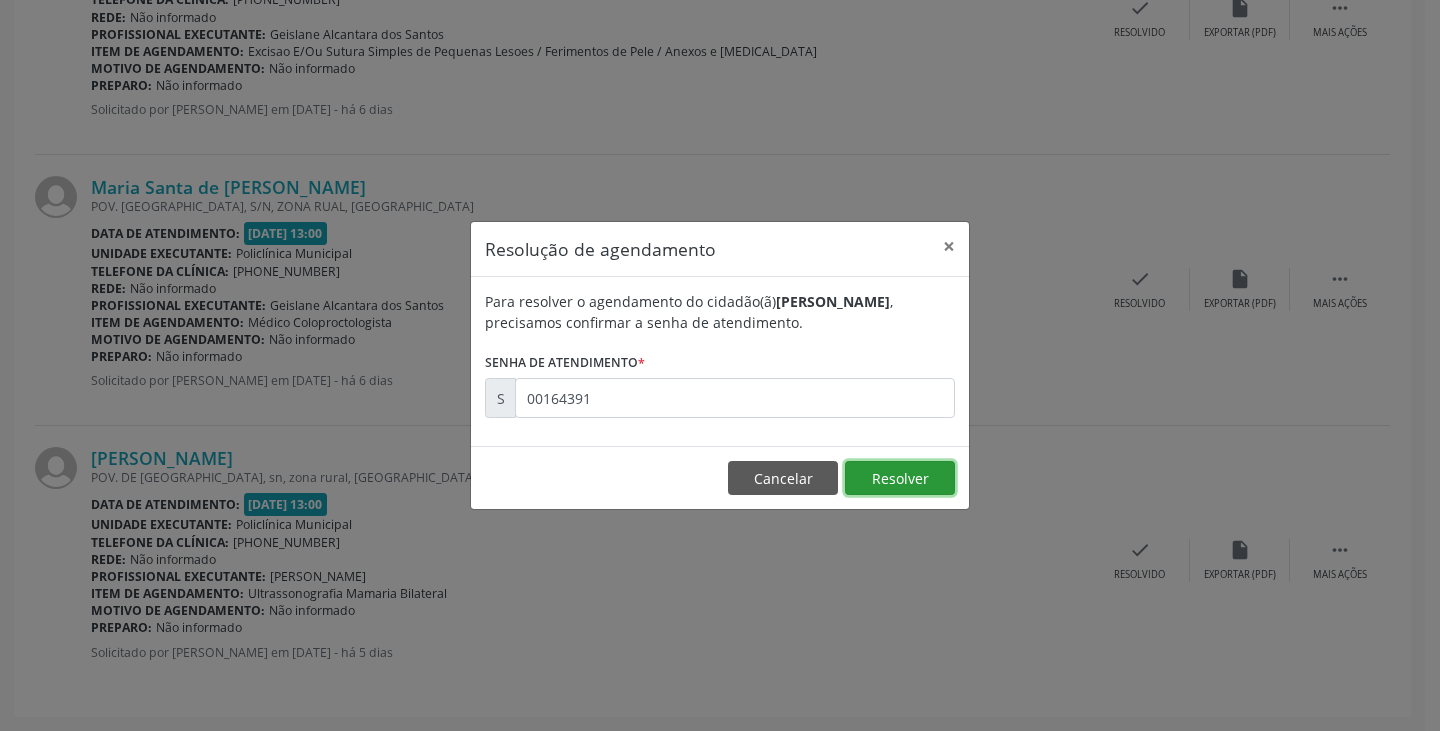 click on "Resolver" at bounding box center [900, 478] 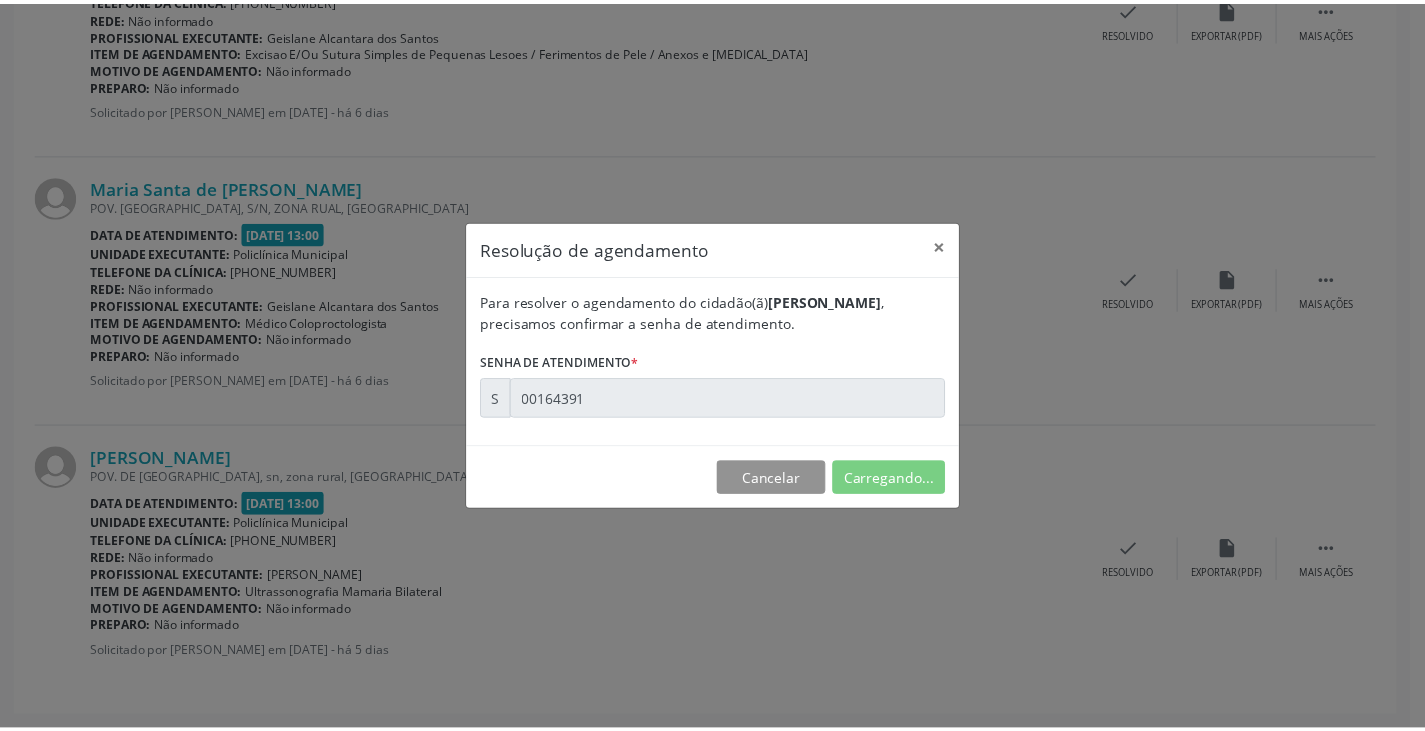 scroll, scrollTop: 0, scrollLeft: 0, axis: both 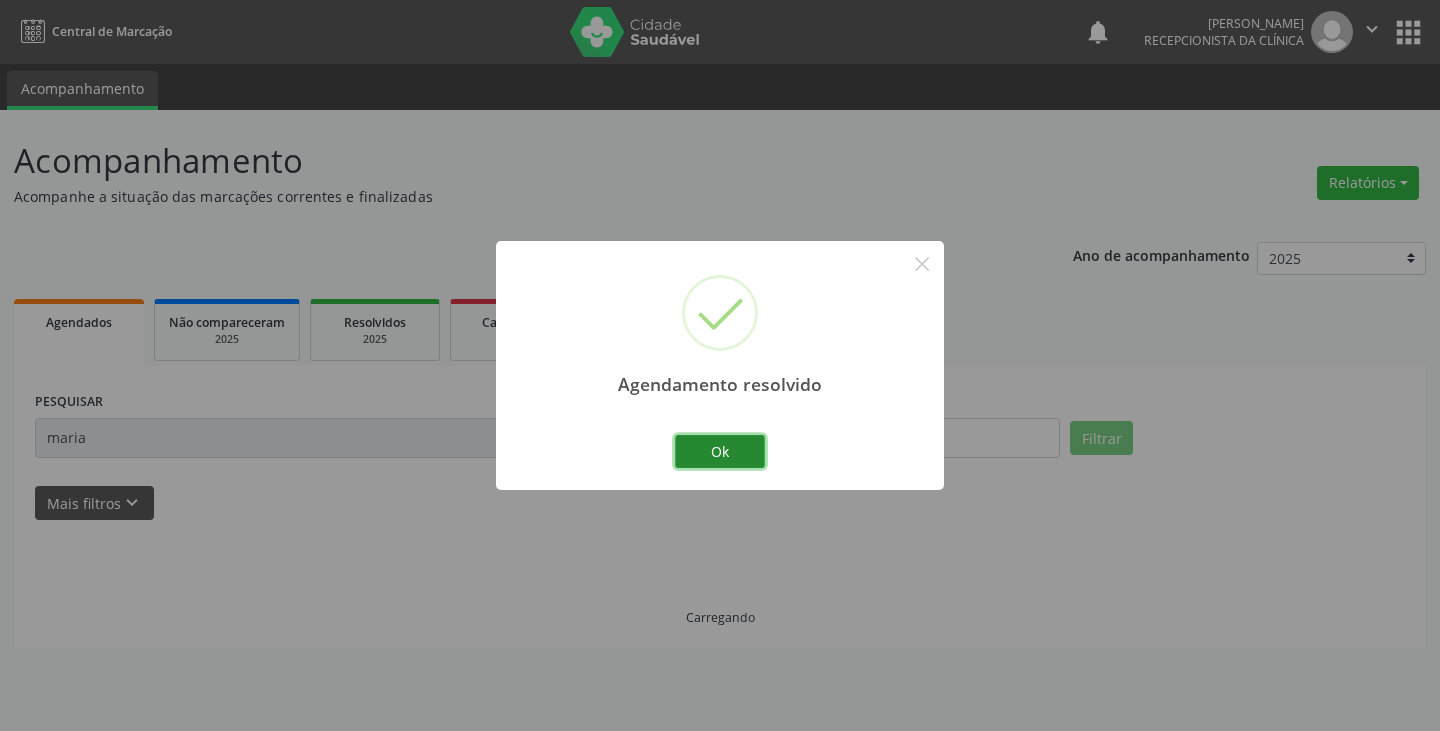 click on "Ok" at bounding box center [720, 452] 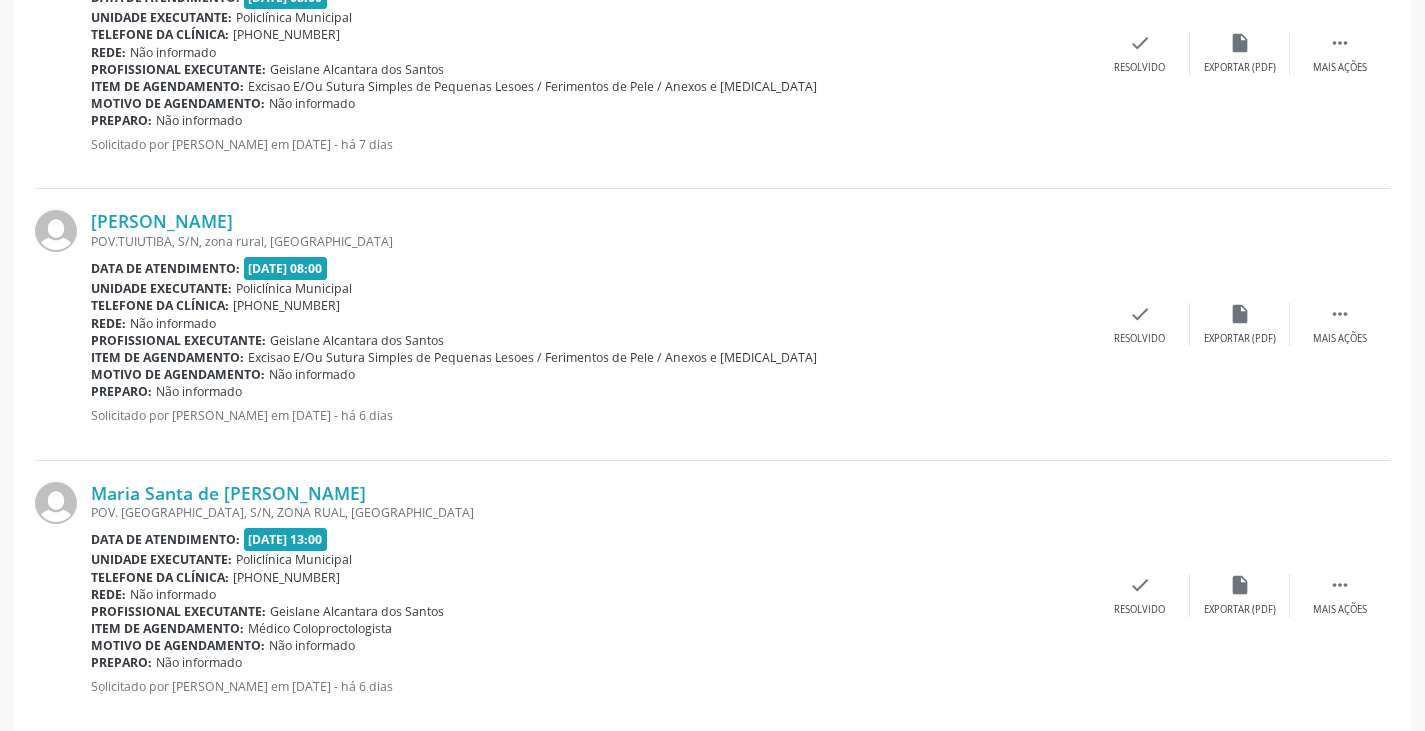 scroll, scrollTop: 1259, scrollLeft: 0, axis: vertical 